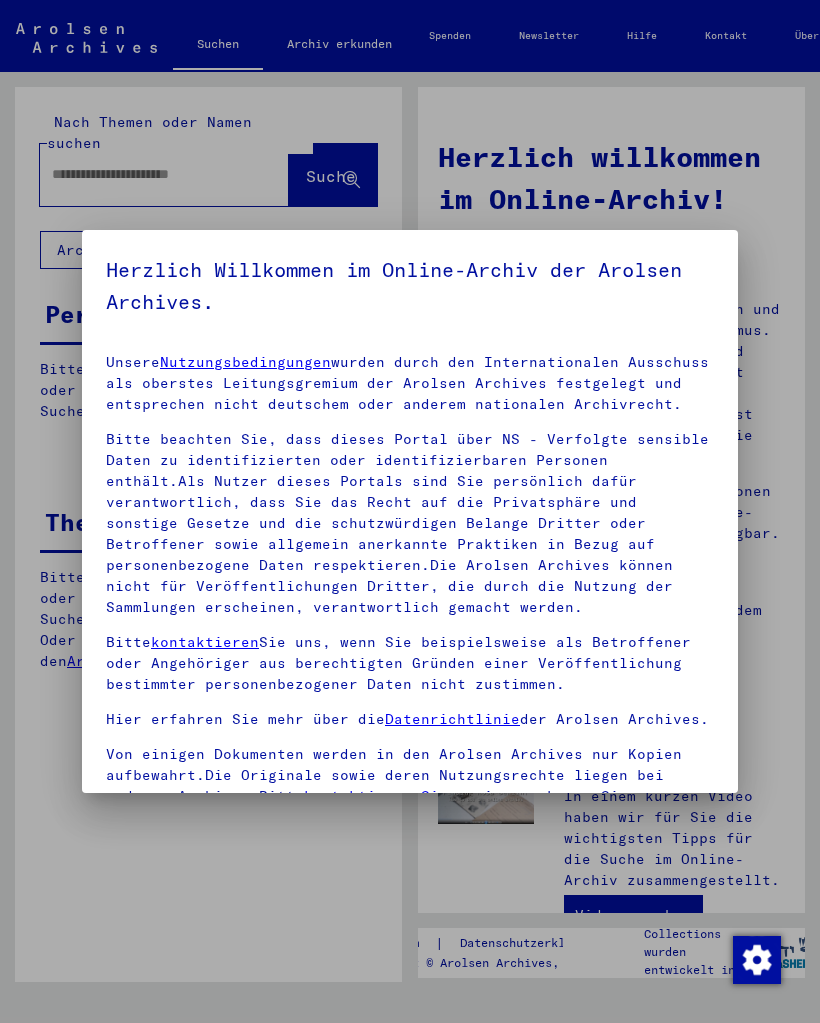 scroll, scrollTop: 0, scrollLeft: 0, axis: both 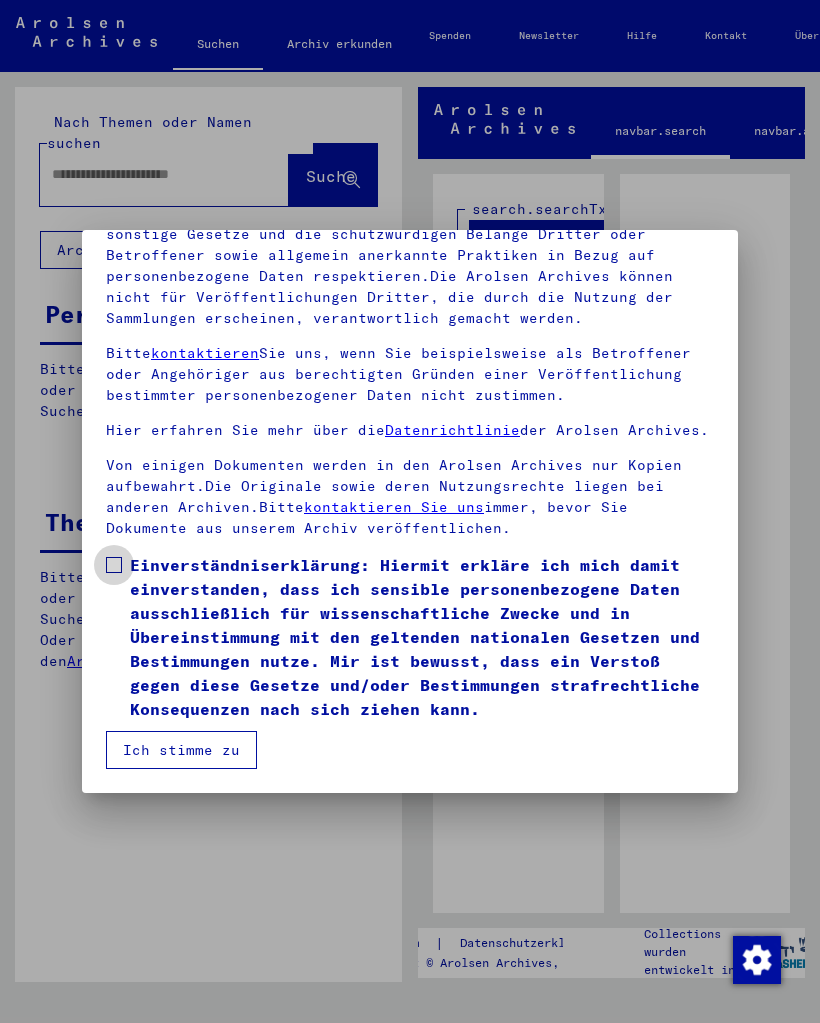 click on "Einverständniserklärung: Hiermit erkläre ich mich damit einverstanden, dass ich sensible personenbezogene Daten ausschließlich für wissenschaftliche Zwecke und in Übereinstimmung mit den geltenden nationalen Gesetzen und Bestimmungen nutze. Mir ist bewusst, dass ein Verstoß gegen diese Gesetze und/oder Bestimmungen strafrechtliche Konsequenzen nach sich ziehen kann." at bounding box center [410, 637] 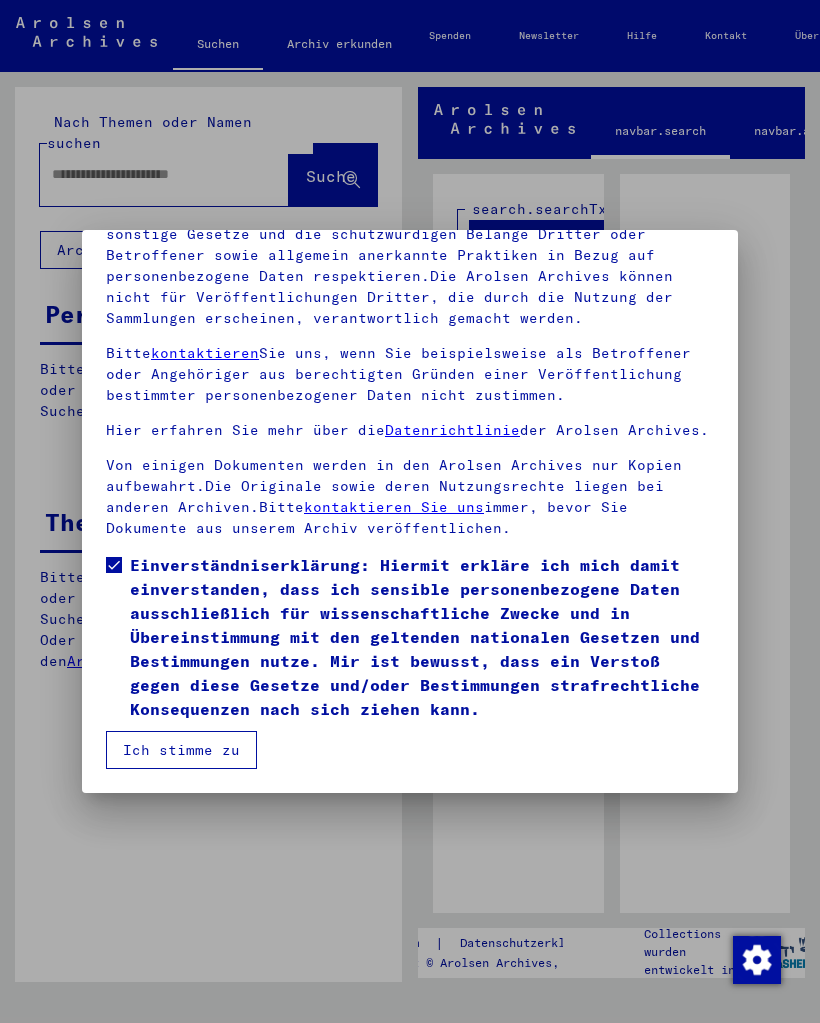 click on "Ich stimme zu" at bounding box center [181, 750] 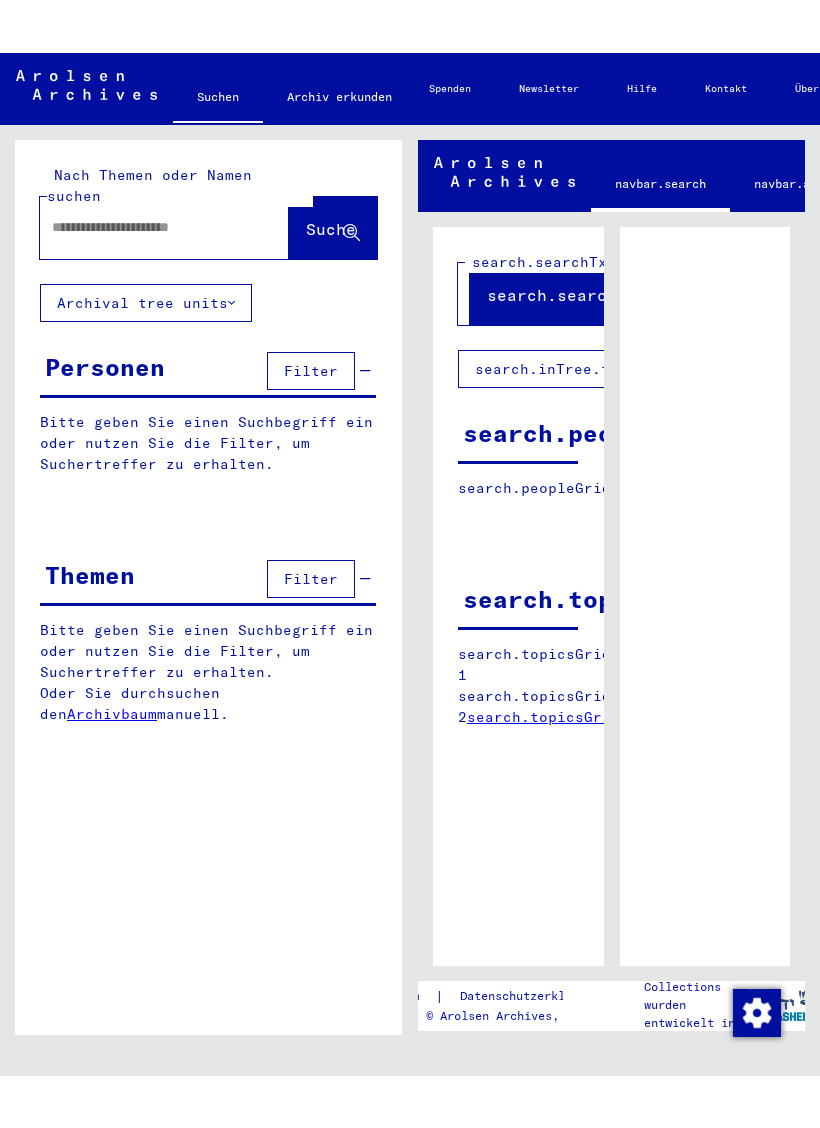 scroll, scrollTop: 0, scrollLeft: 0, axis: both 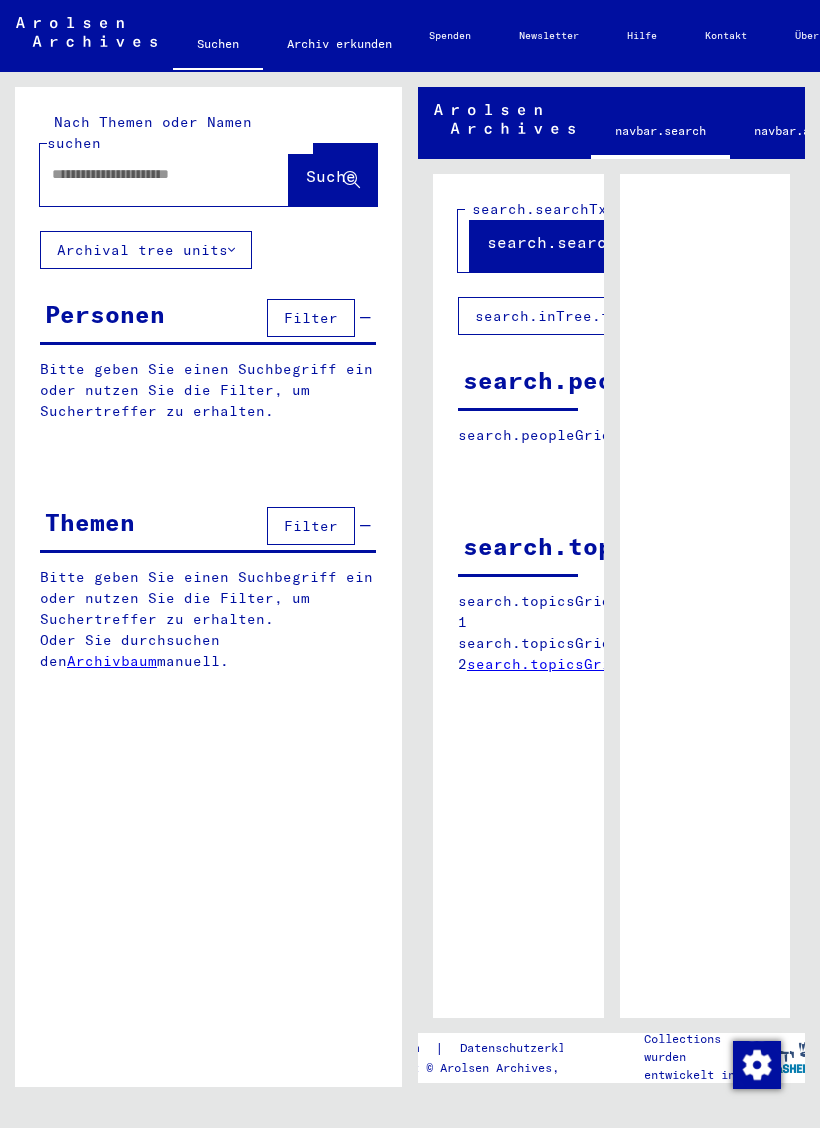 click on "Bitte geben Sie einen Suchbegriff ein oder nutzen Sie die Filter, um Suchertreffer zu erhalten." at bounding box center [208, 390] 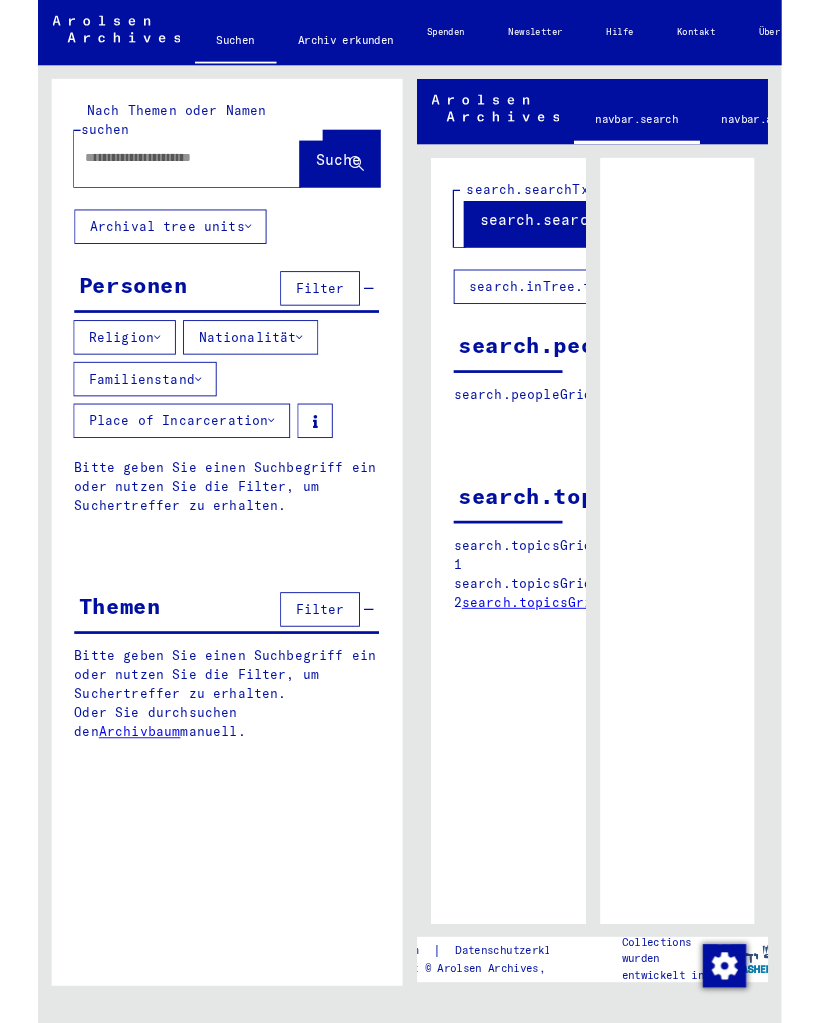 scroll, scrollTop: 0, scrollLeft: 0, axis: both 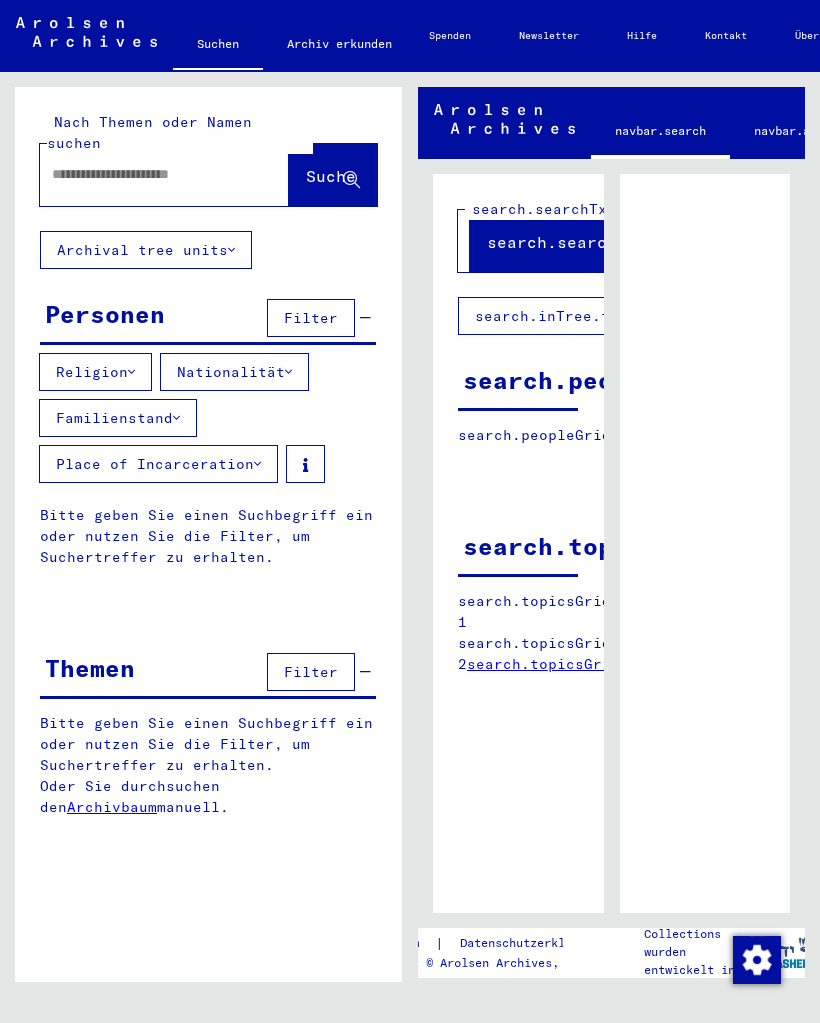 click at bounding box center (146, 174) 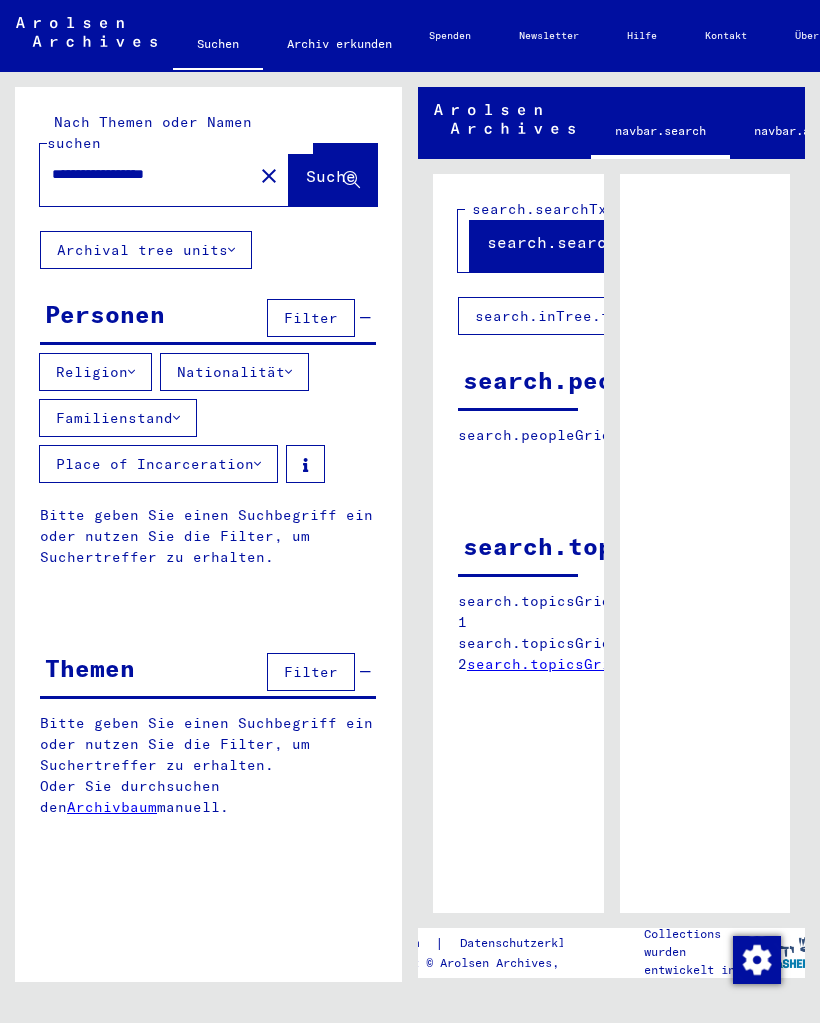 type on "**********" 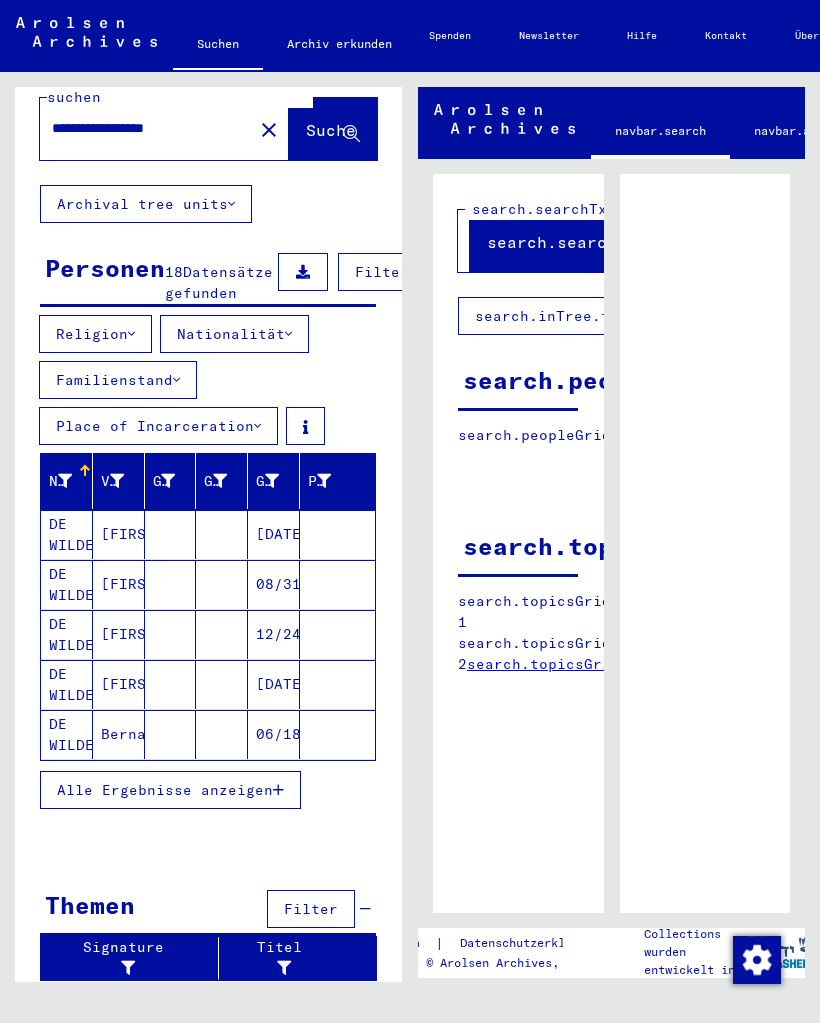 scroll, scrollTop: 46, scrollLeft: 0, axis: vertical 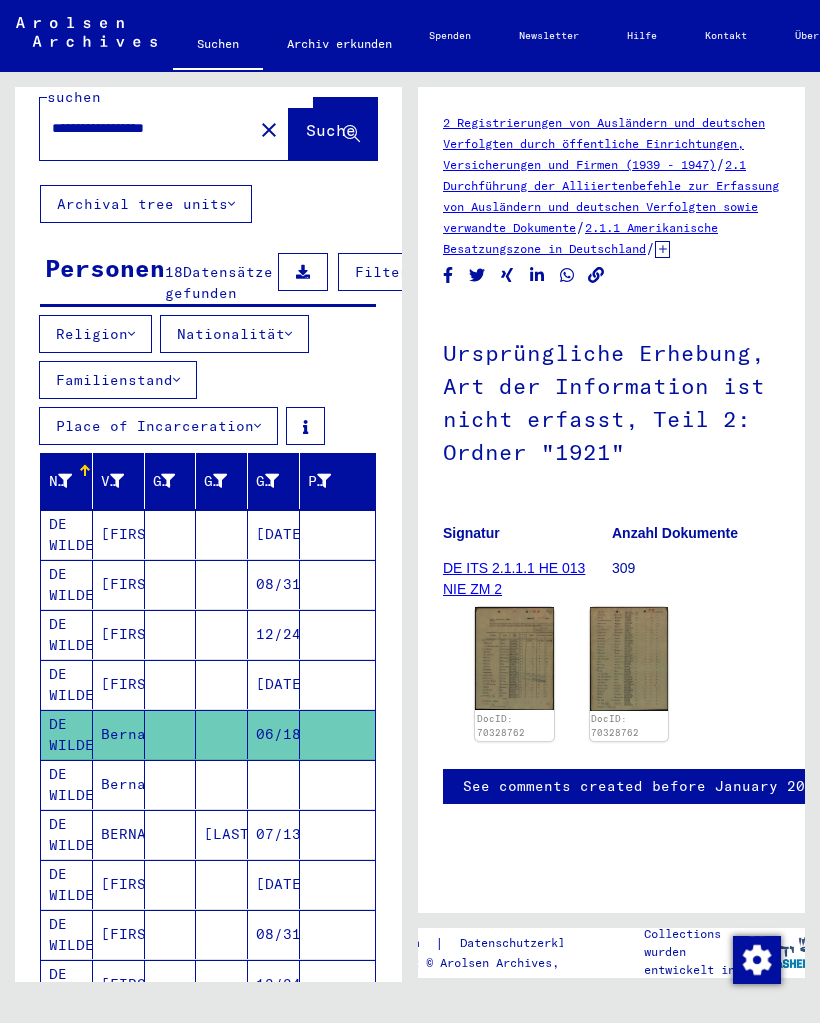 click 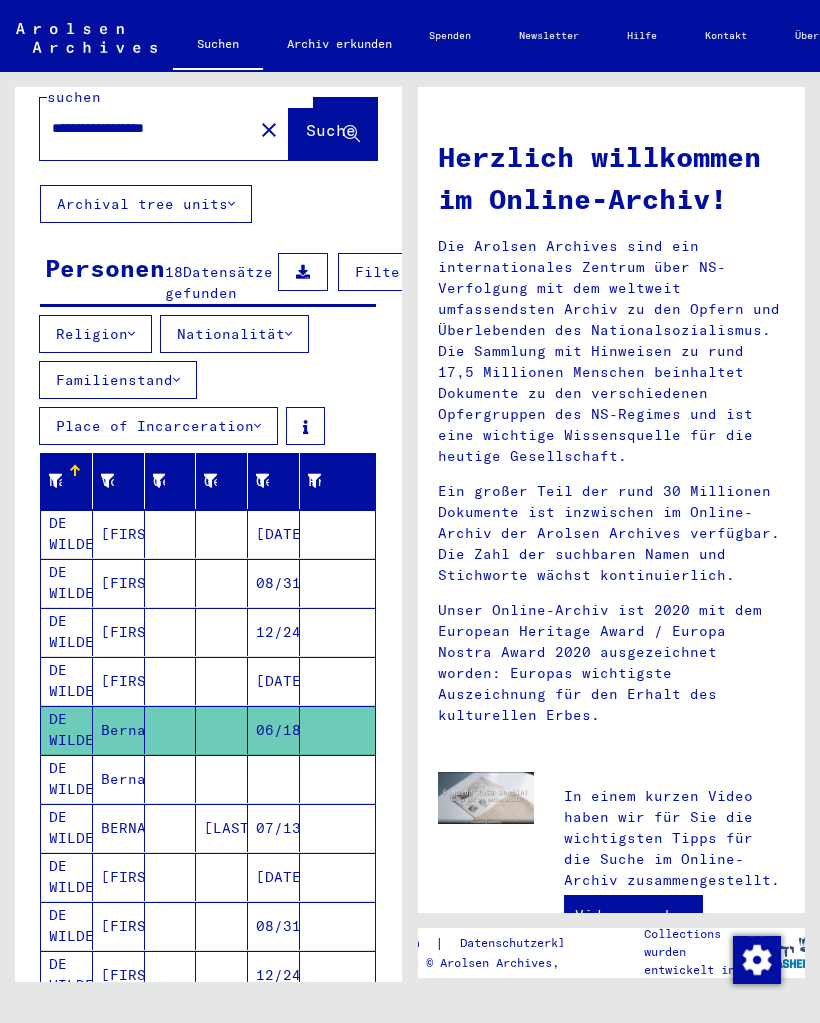 click on "Bernard" at bounding box center (119, 828) 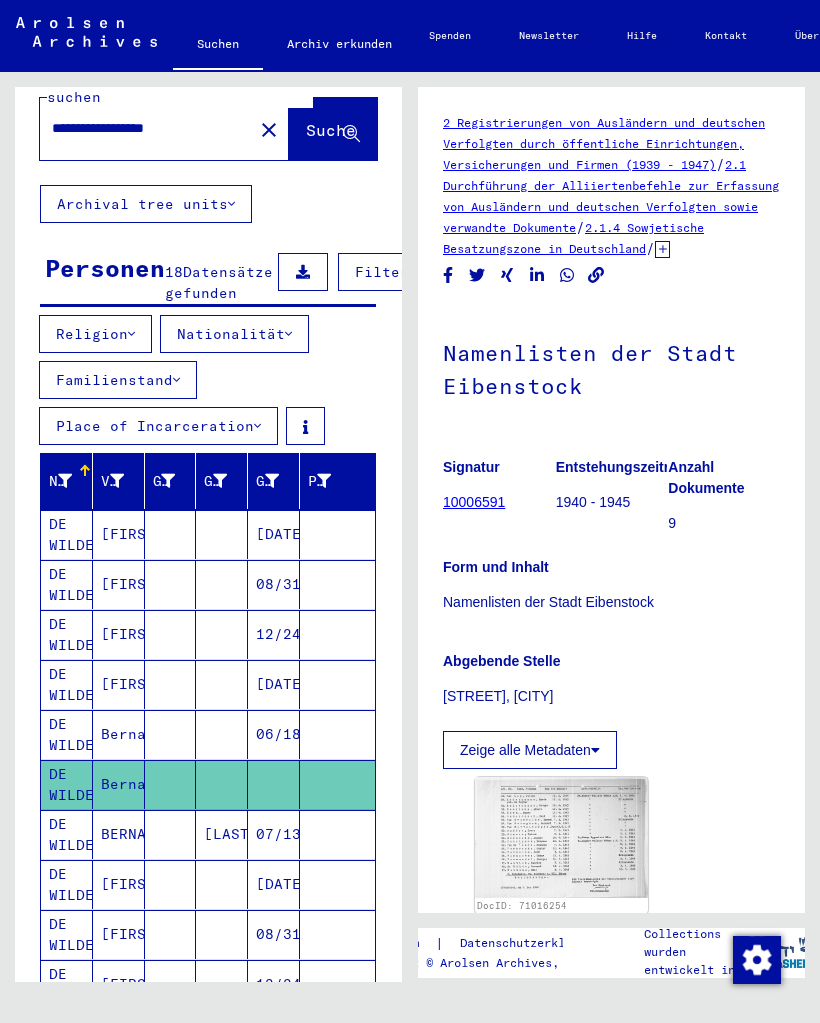 scroll, scrollTop: 0, scrollLeft: 0, axis: both 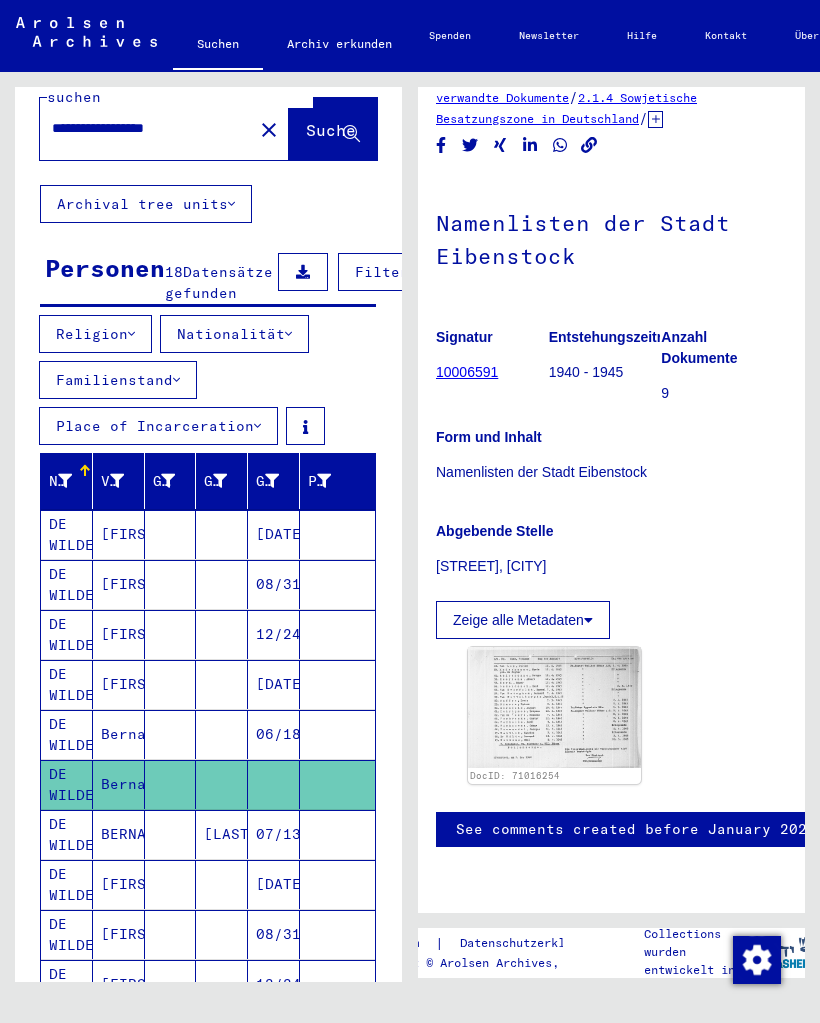 click 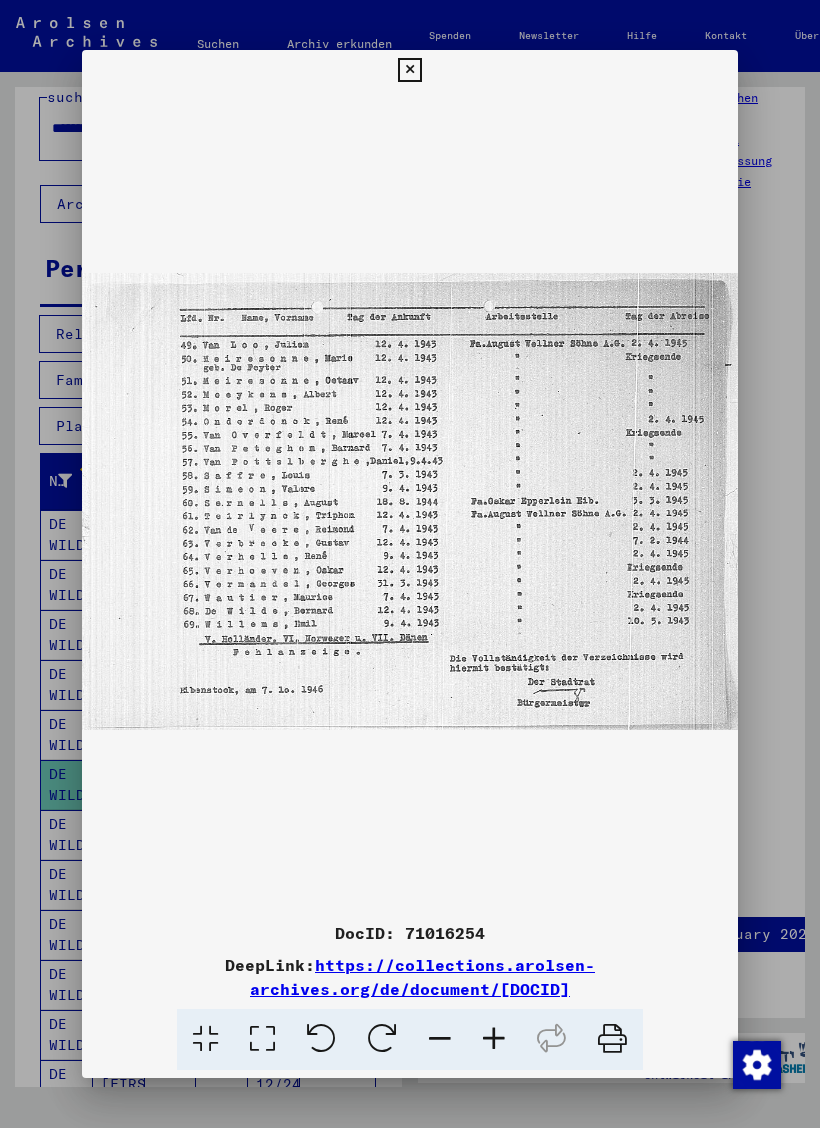 click at bounding box center (410, 564) 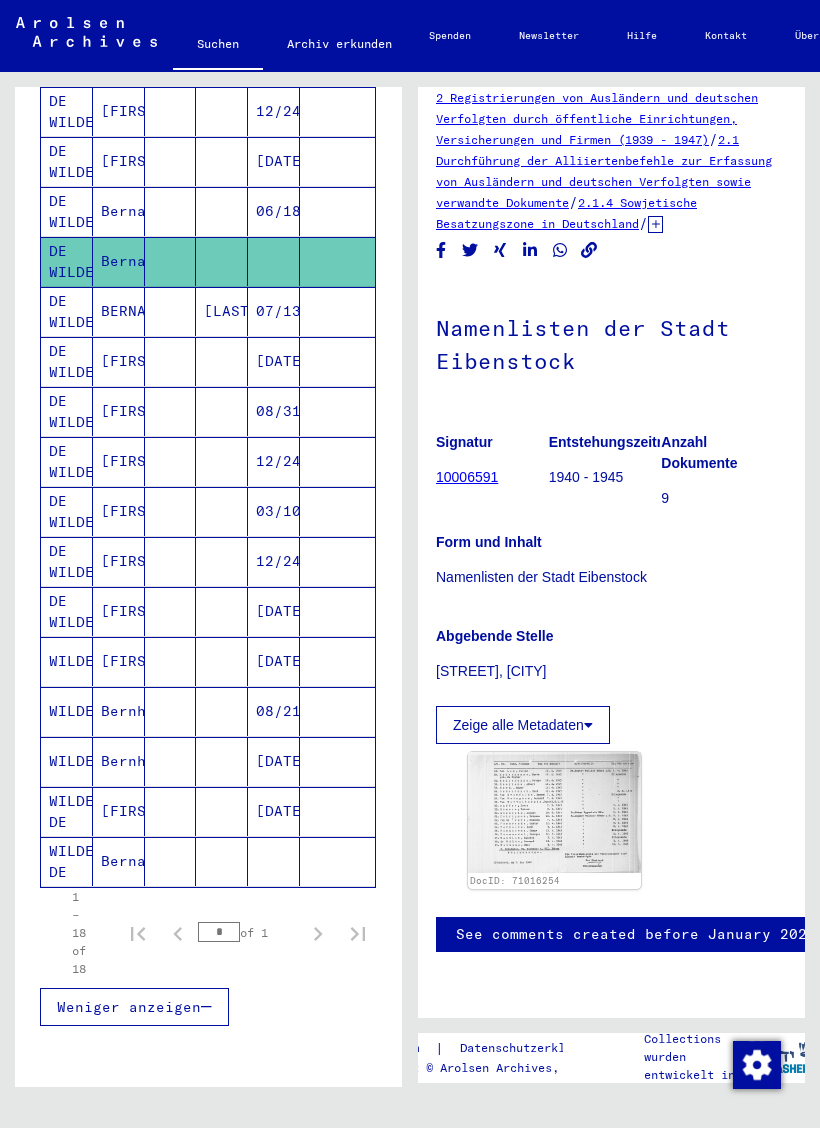 scroll, scrollTop: 570, scrollLeft: 0, axis: vertical 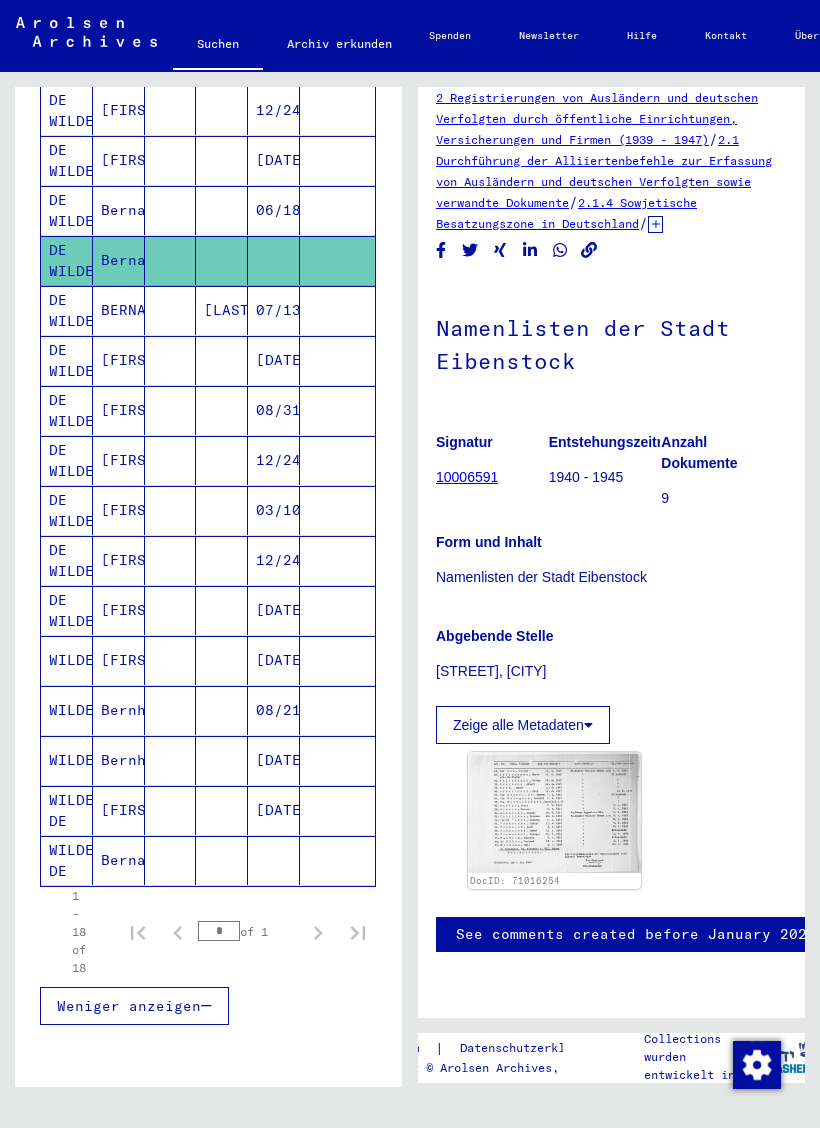 click on "Bernardus" 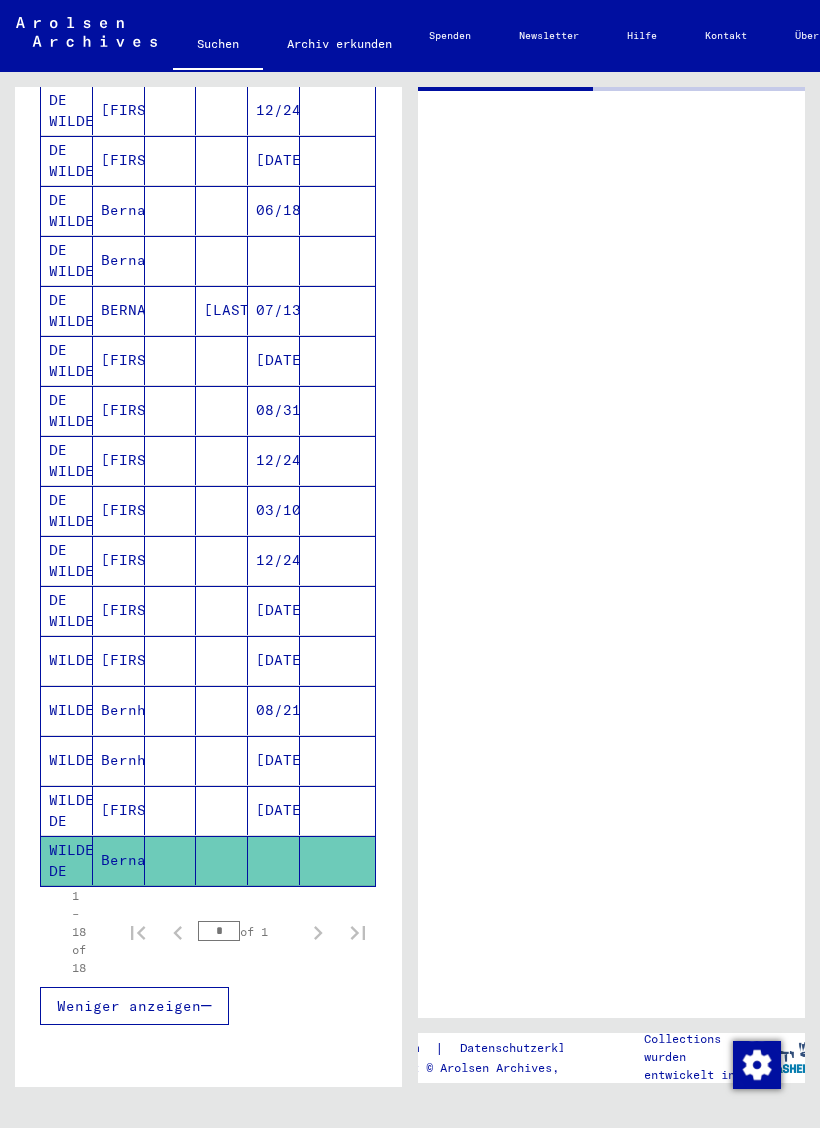 scroll, scrollTop: 0, scrollLeft: 0, axis: both 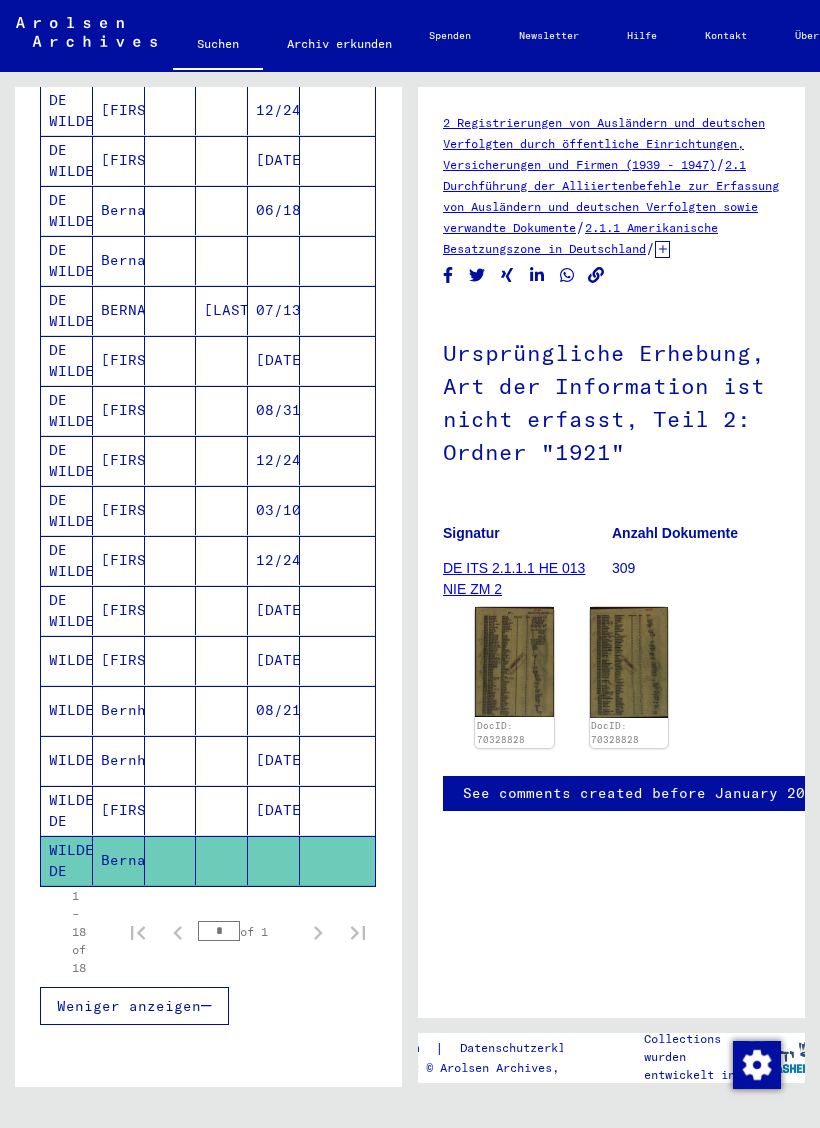 click 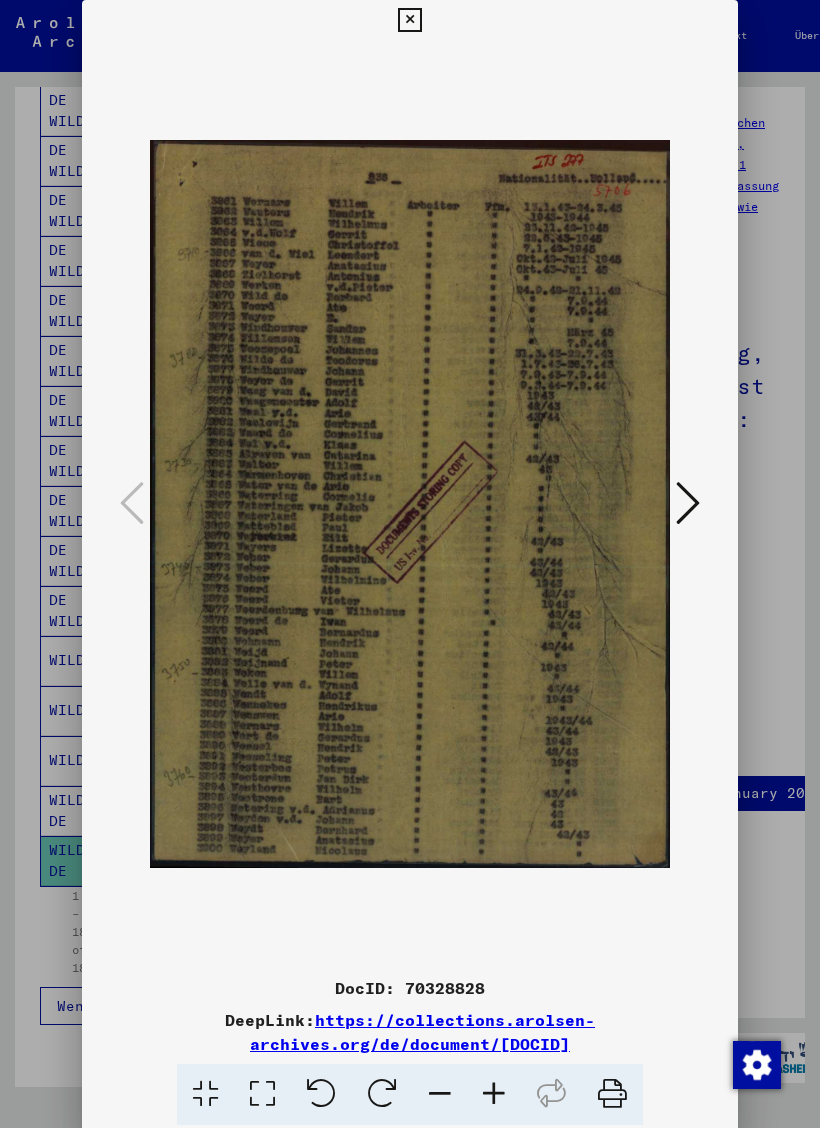 click at bounding box center [410, 564] 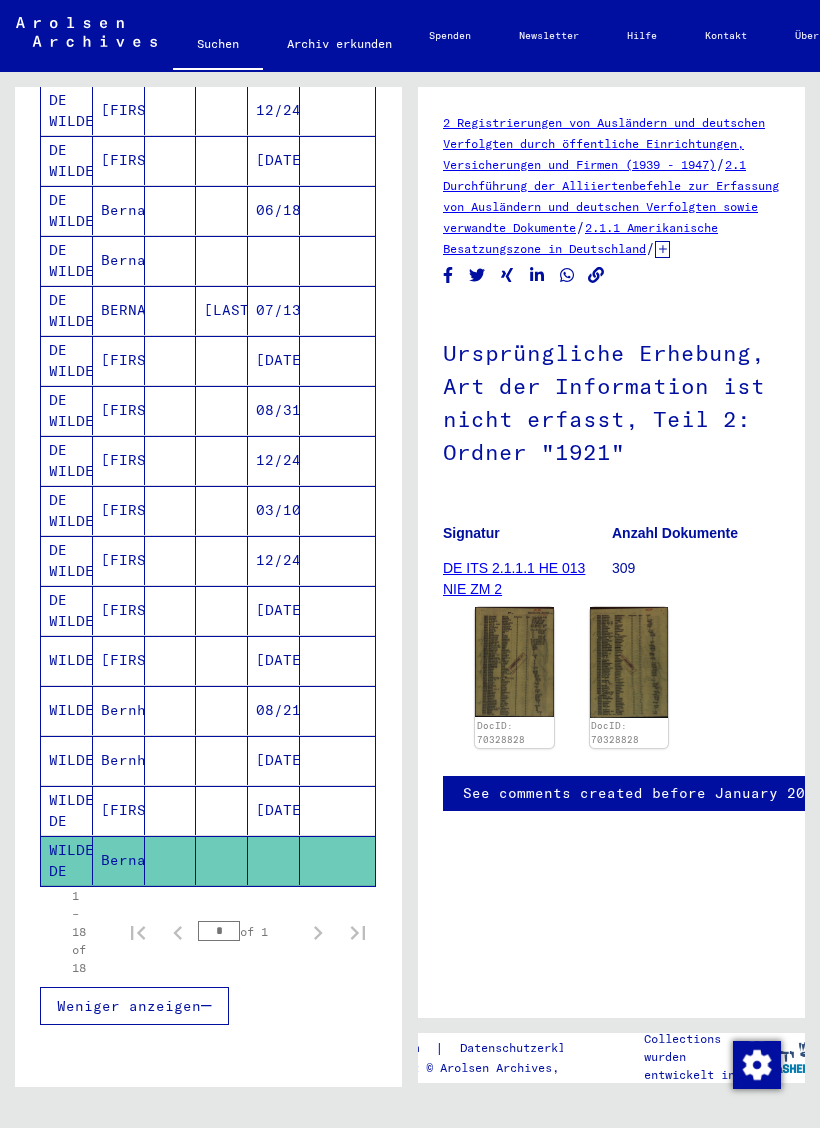 click 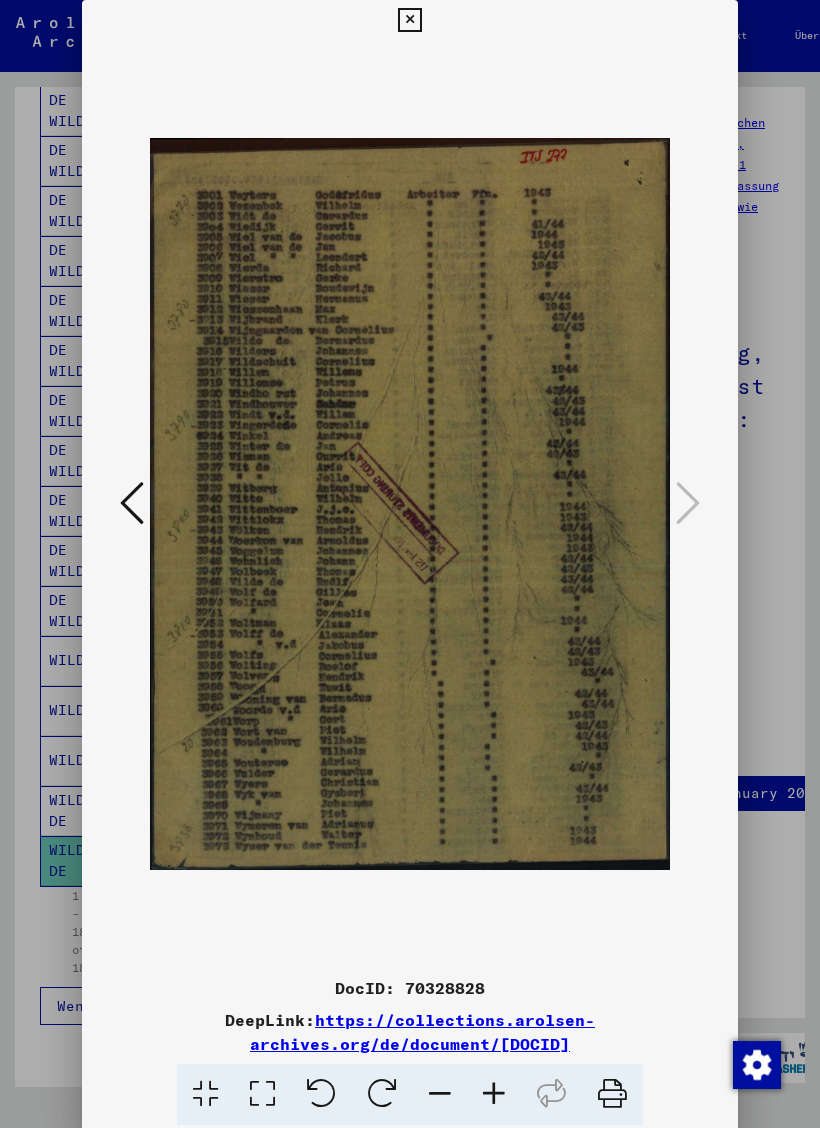 click at bounding box center (409, 20) 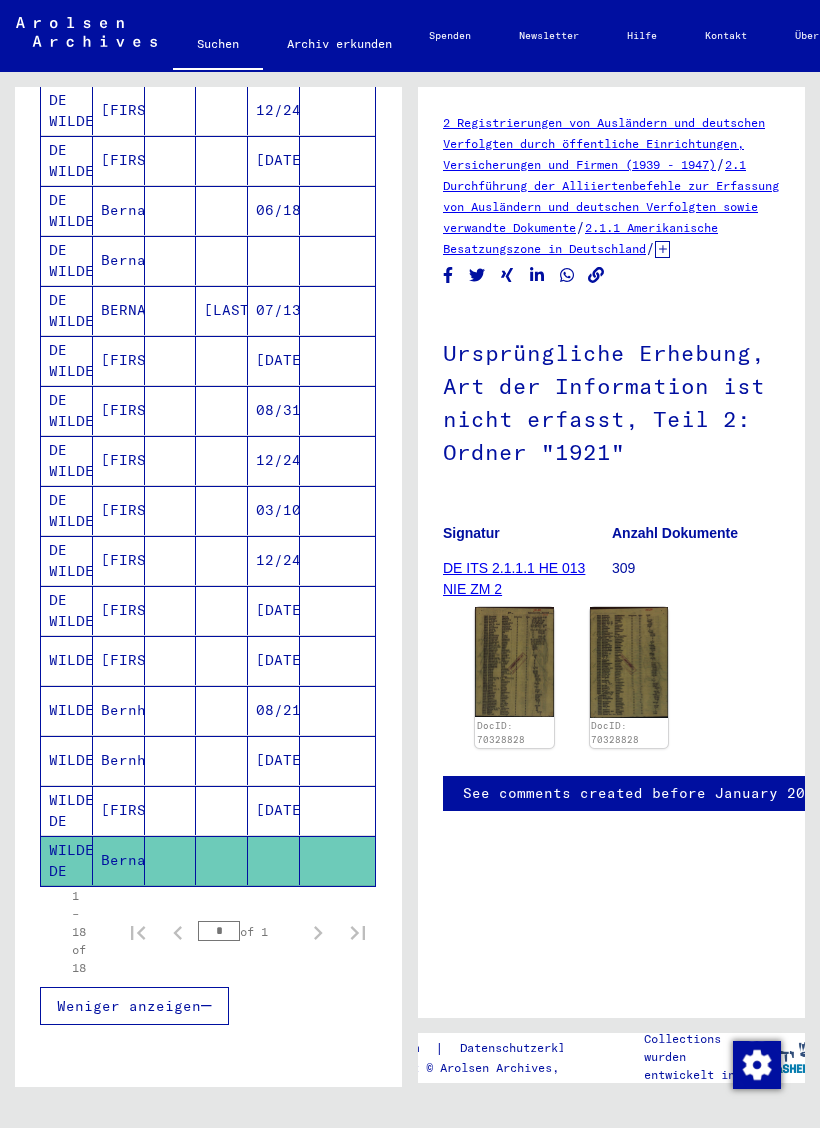 click at bounding box center (222, 860) 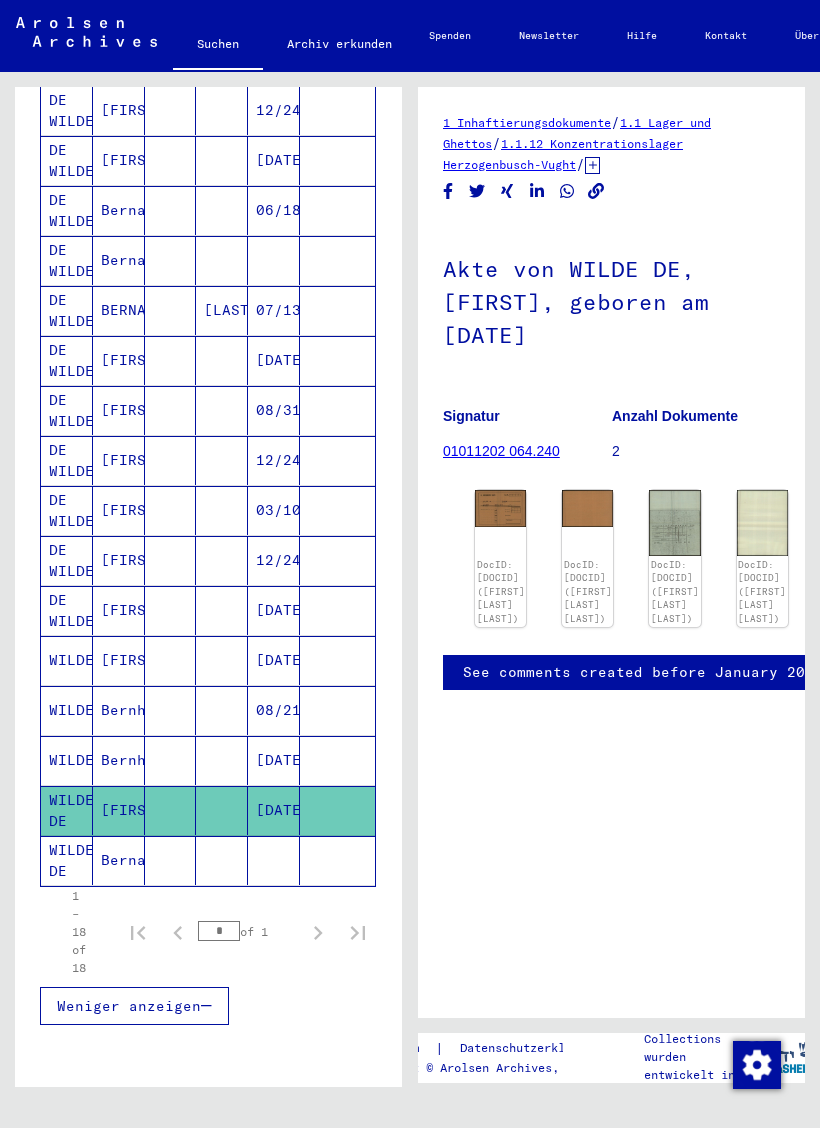 scroll, scrollTop: 0, scrollLeft: 0, axis: both 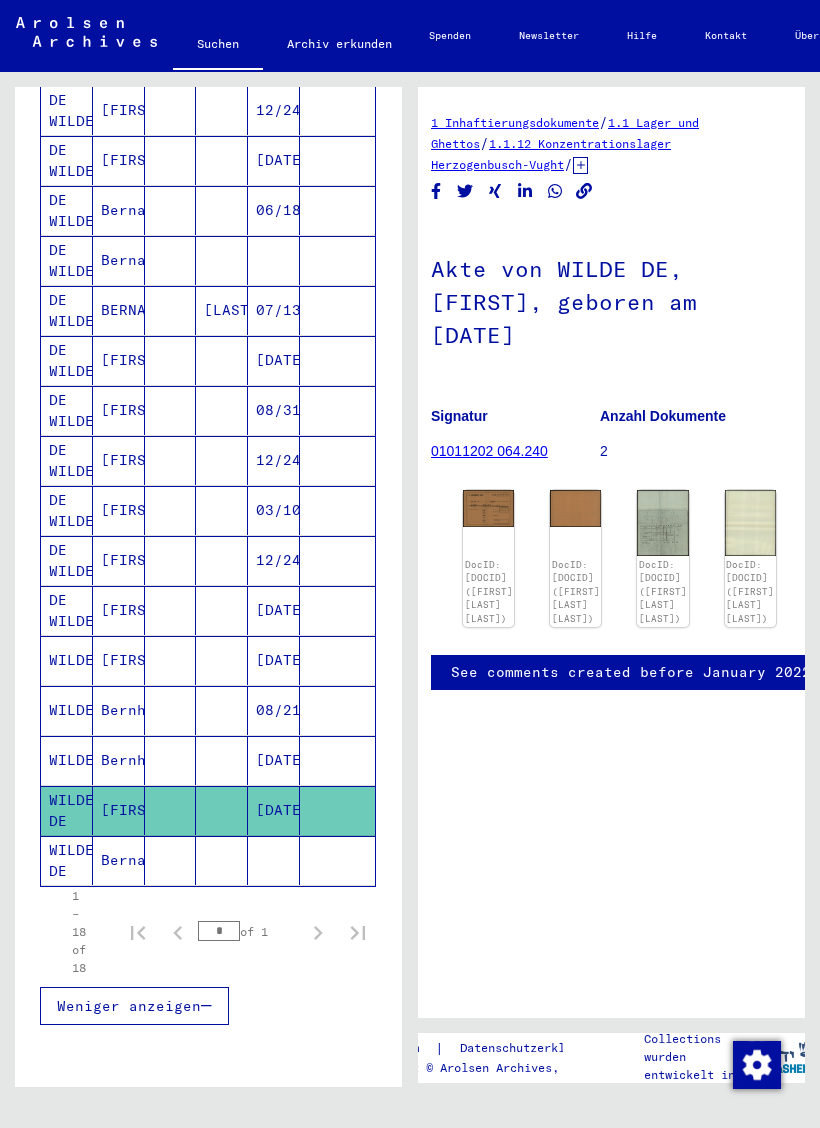 click on "DocID: [DOCID] ([FIRST] [LAST] [LAST])" 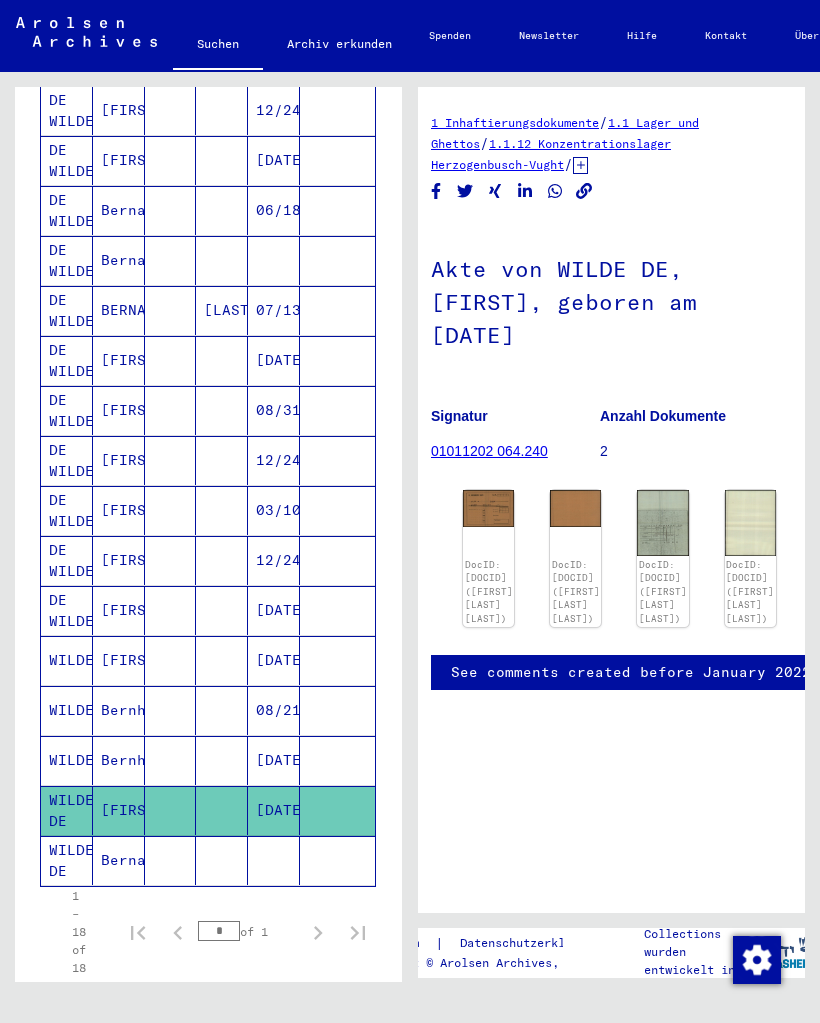 click on "[DATE]" at bounding box center [274, 810] 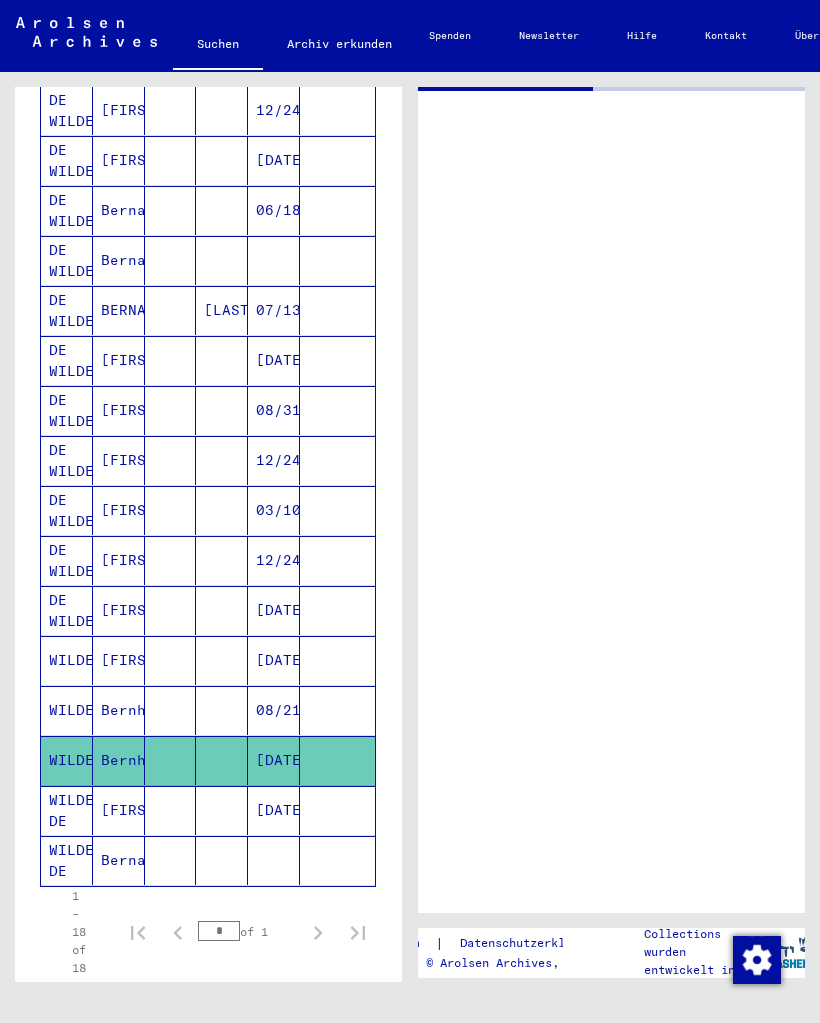 scroll, scrollTop: 0, scrollLeft: 0, axis: both 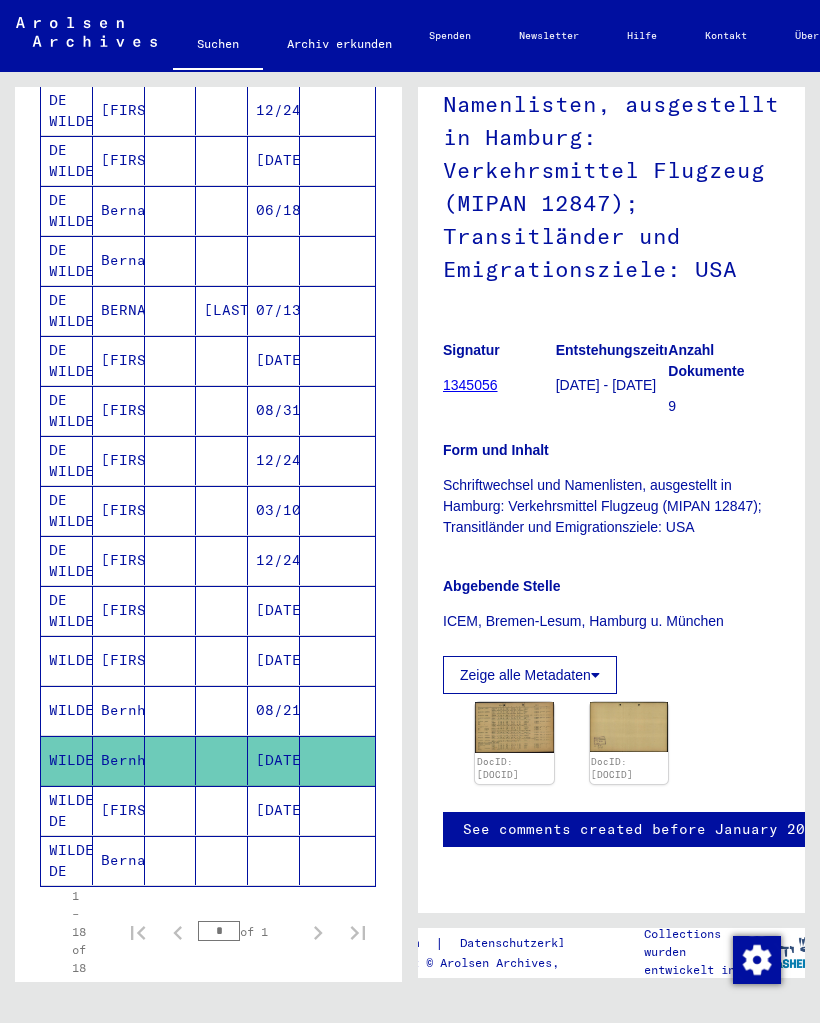 click 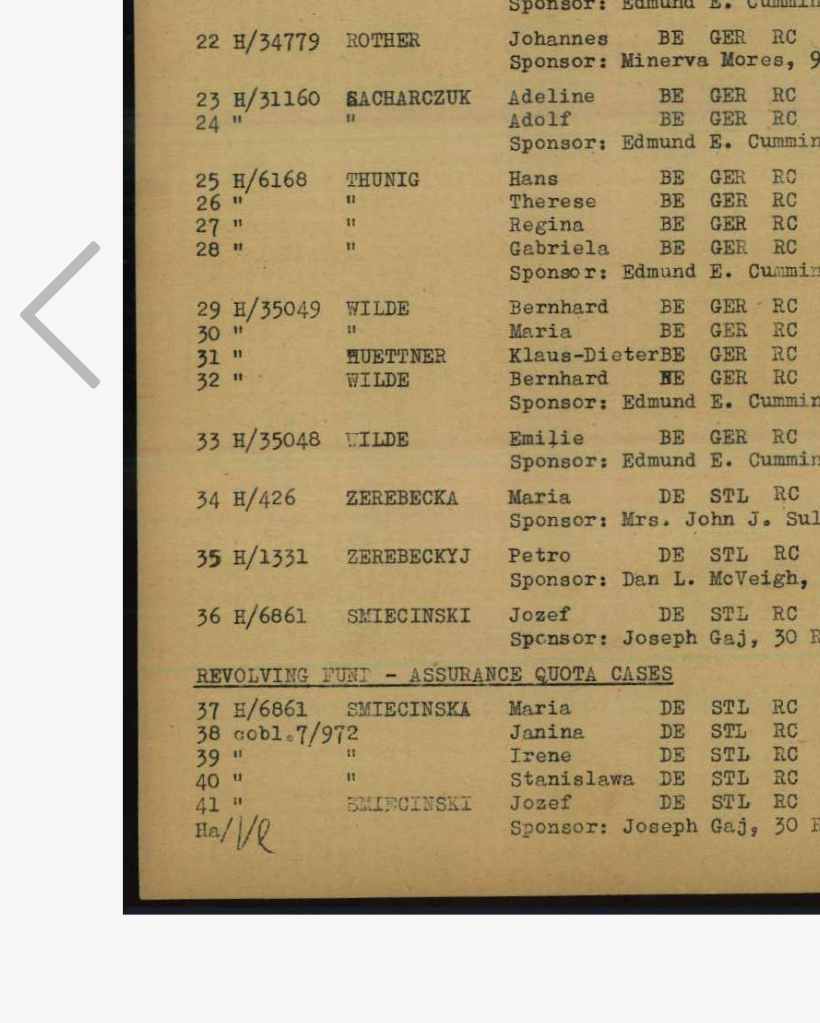 scroll, scrollTop: 0, scrollLeft: 0, axis: both 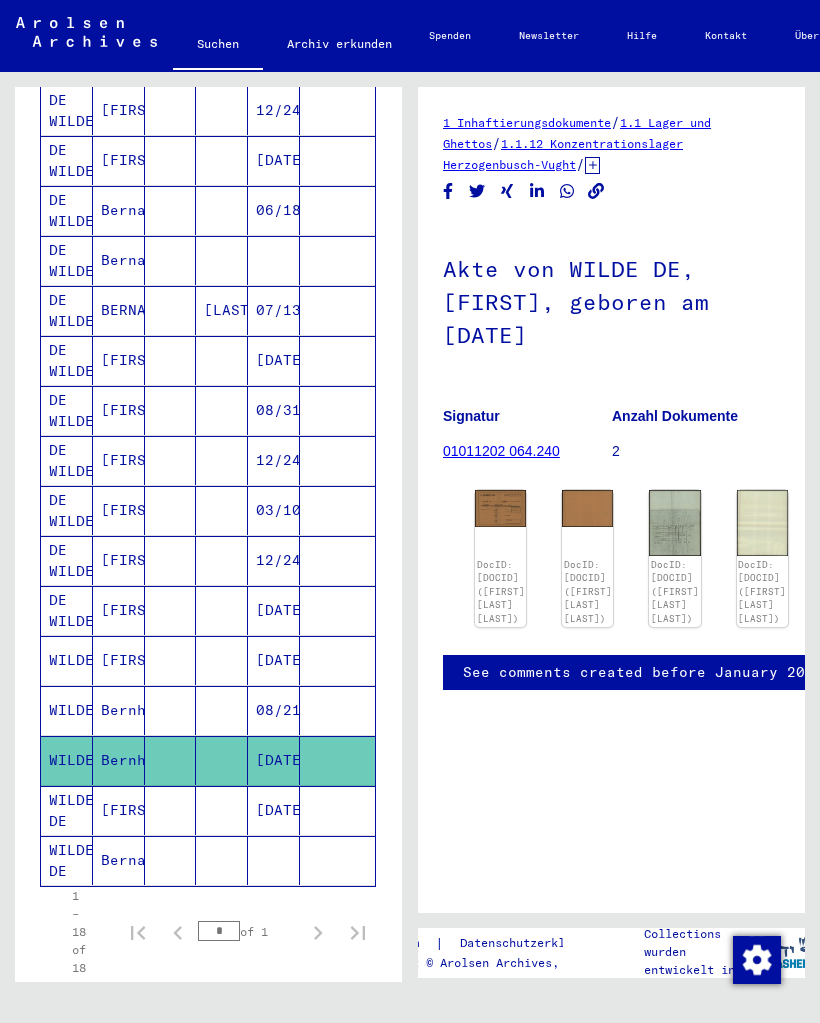 click on "DocID: [DOCID] ([FIRST] [LAST] [LAST])" 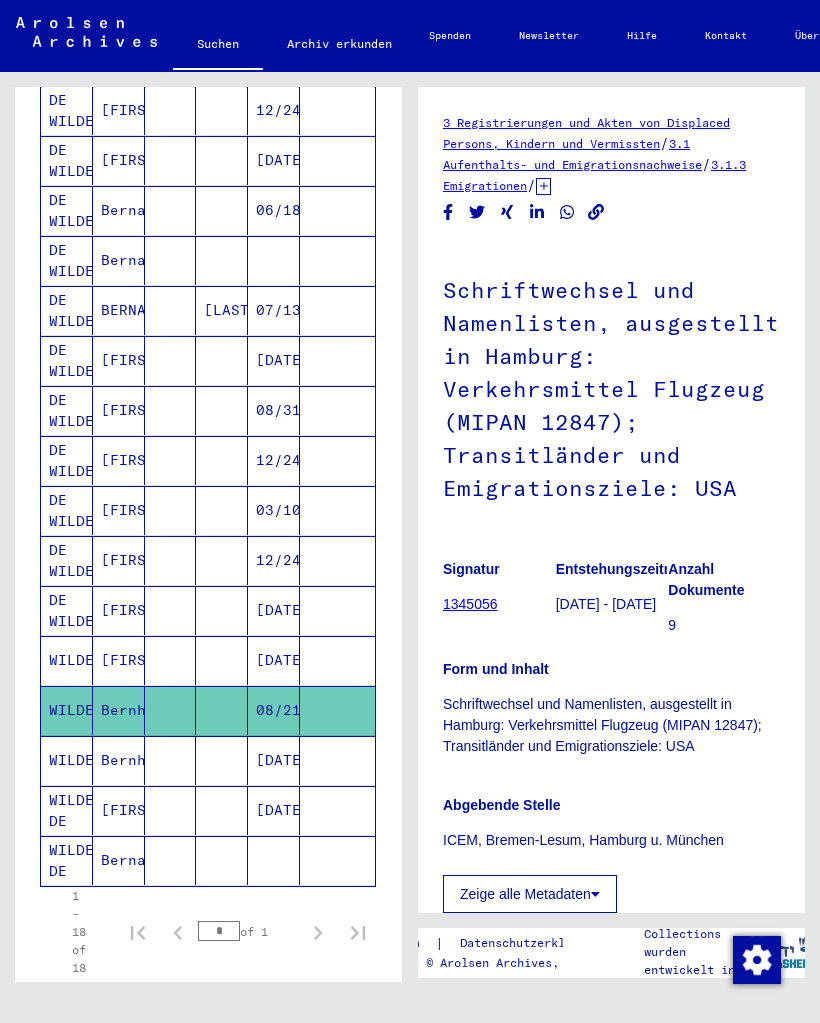 scroll, scrollTop: 0, scrollLeft: 0, axis: both 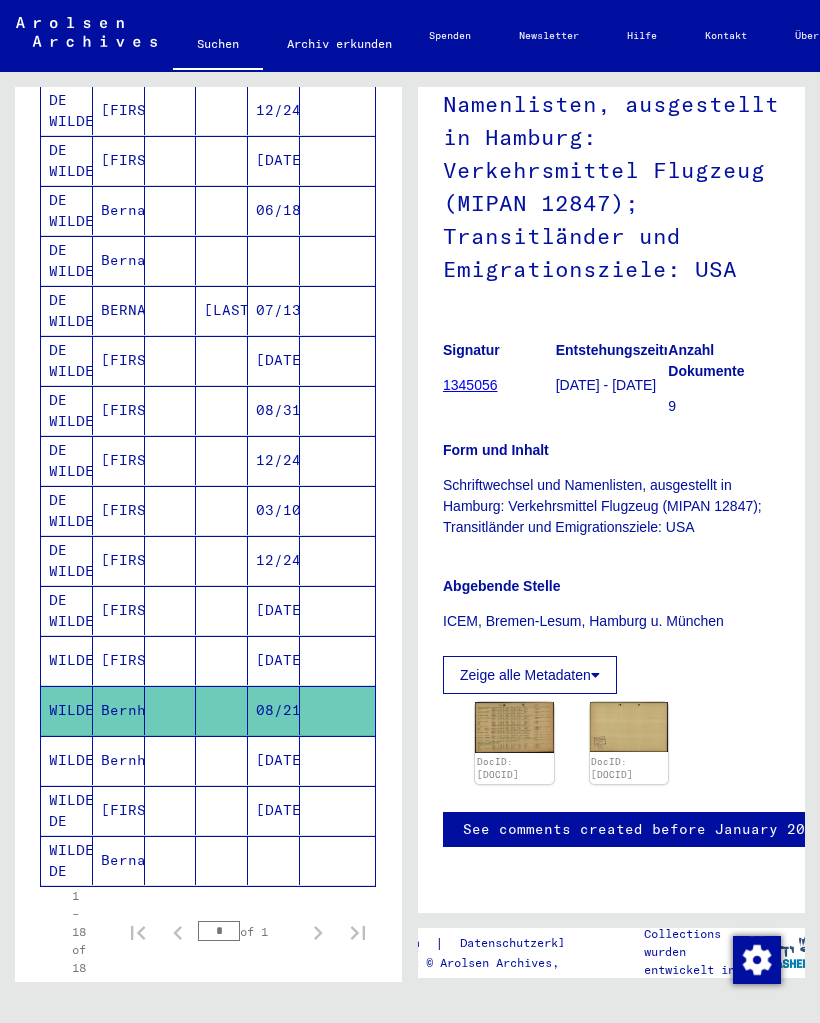 click 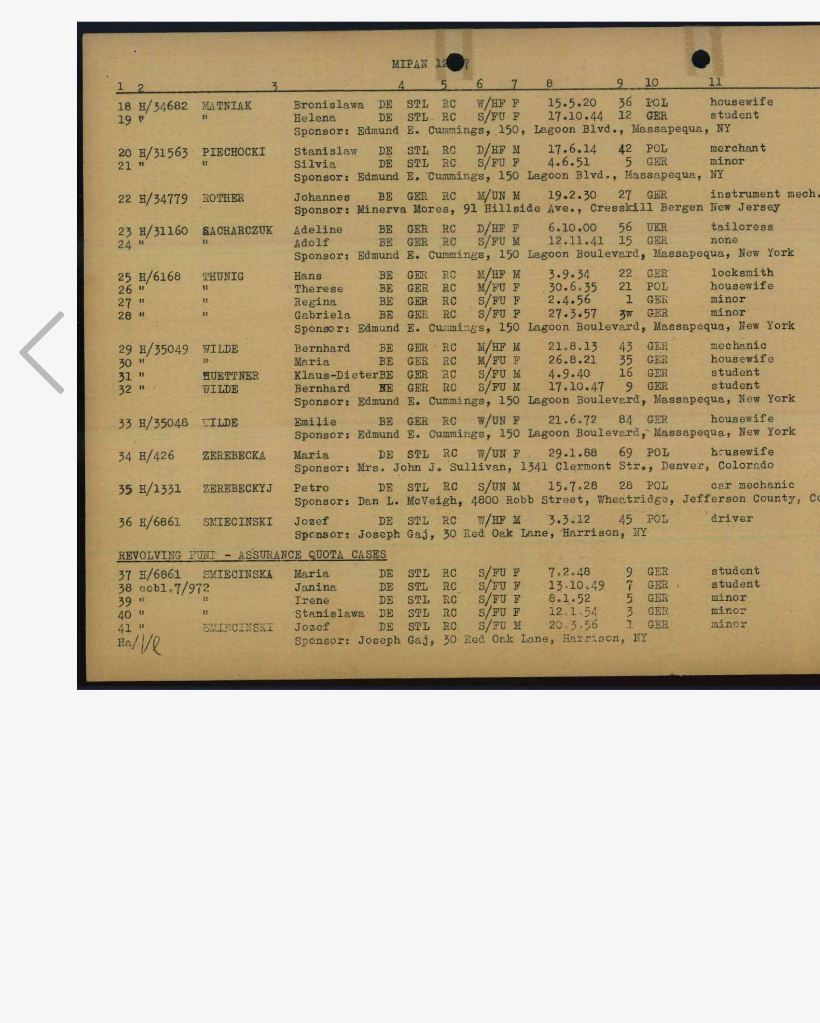 click at bounding box center [410, 451] 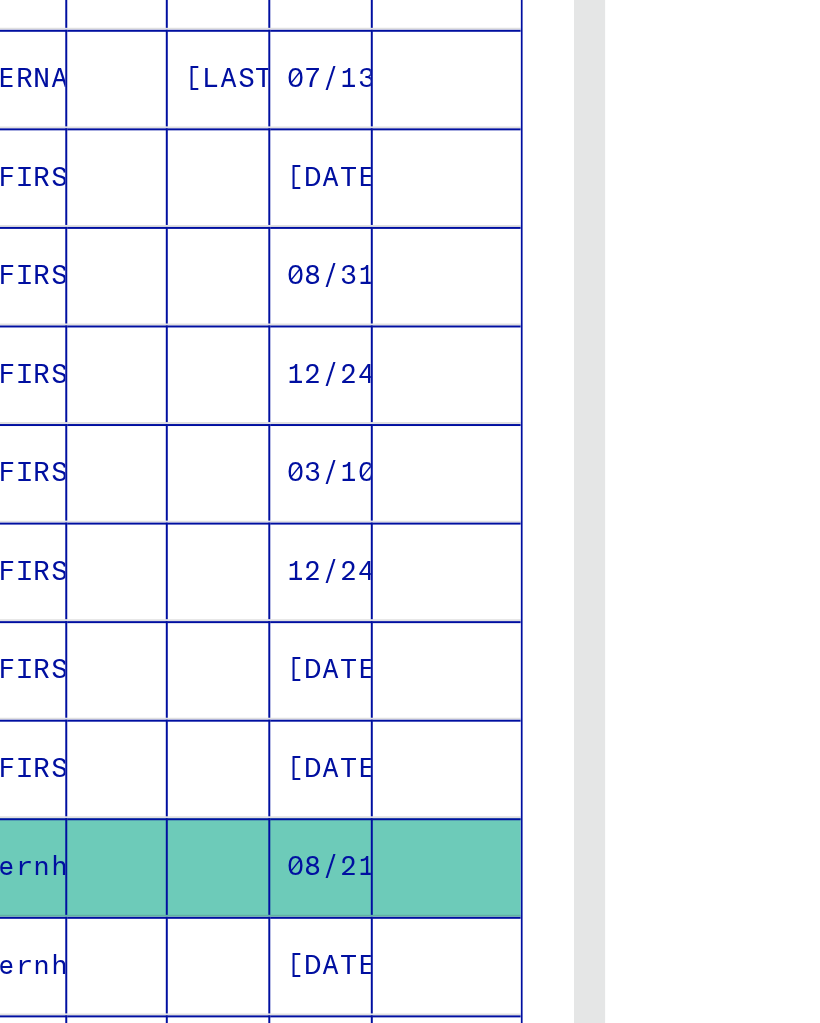 scroll, scrollTop: 0, scrollLeft: 0, axis: both 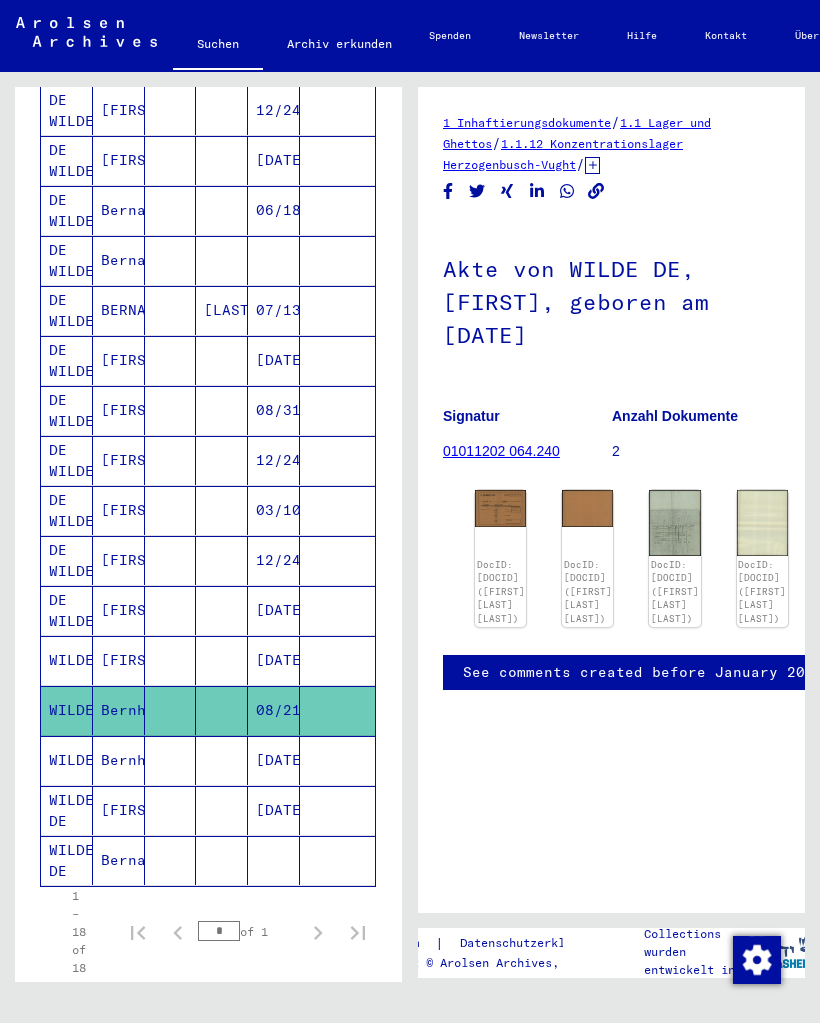 click at bounding box center [222, 710] 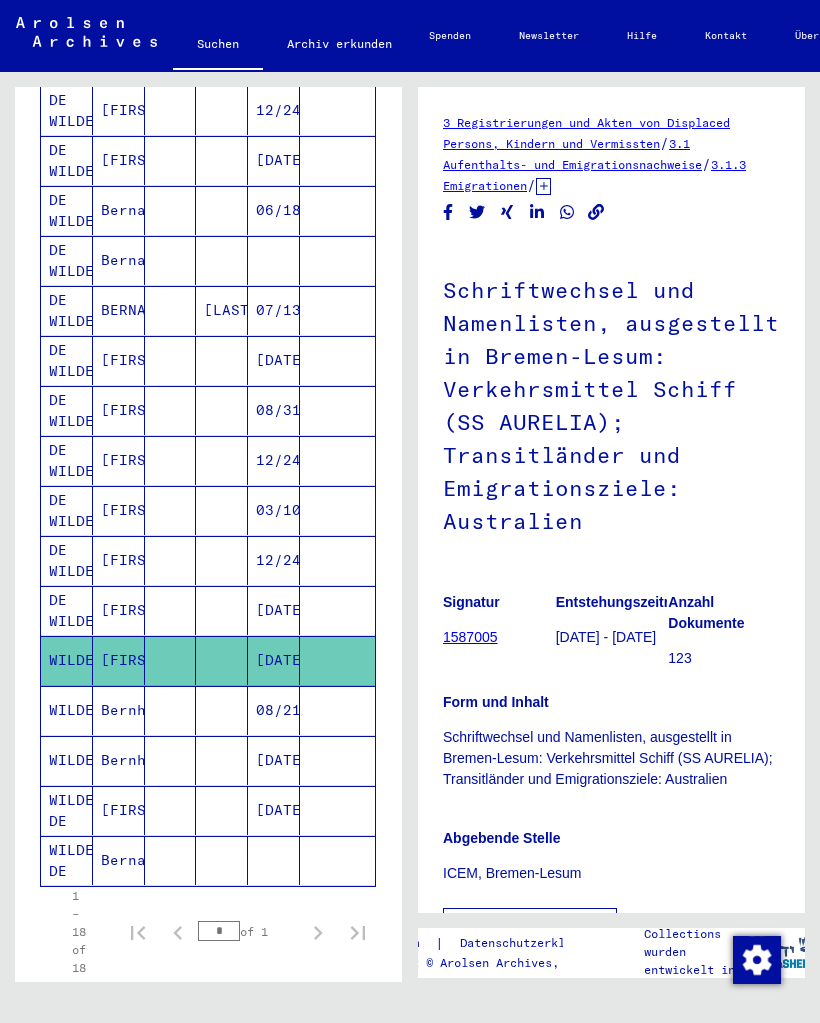 scroll, scrollTop: 0, scrollLeft: 0, axis: both 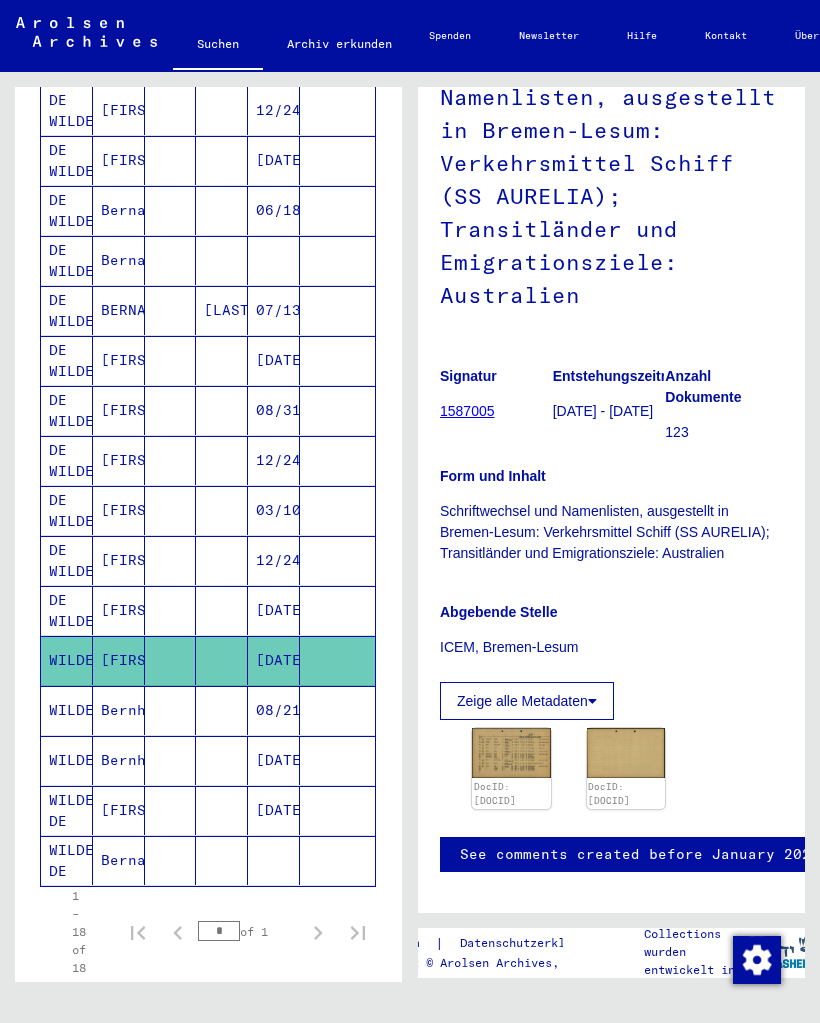 click 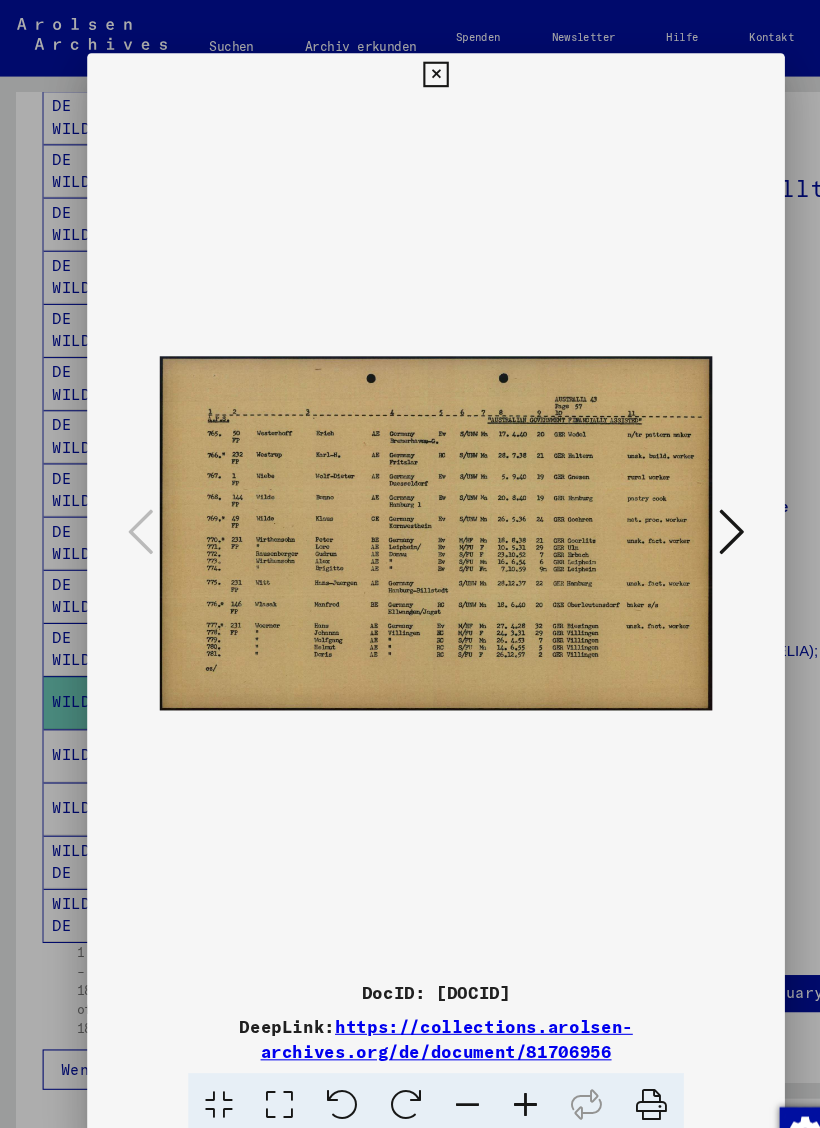 click at bounding box center [410, 501] 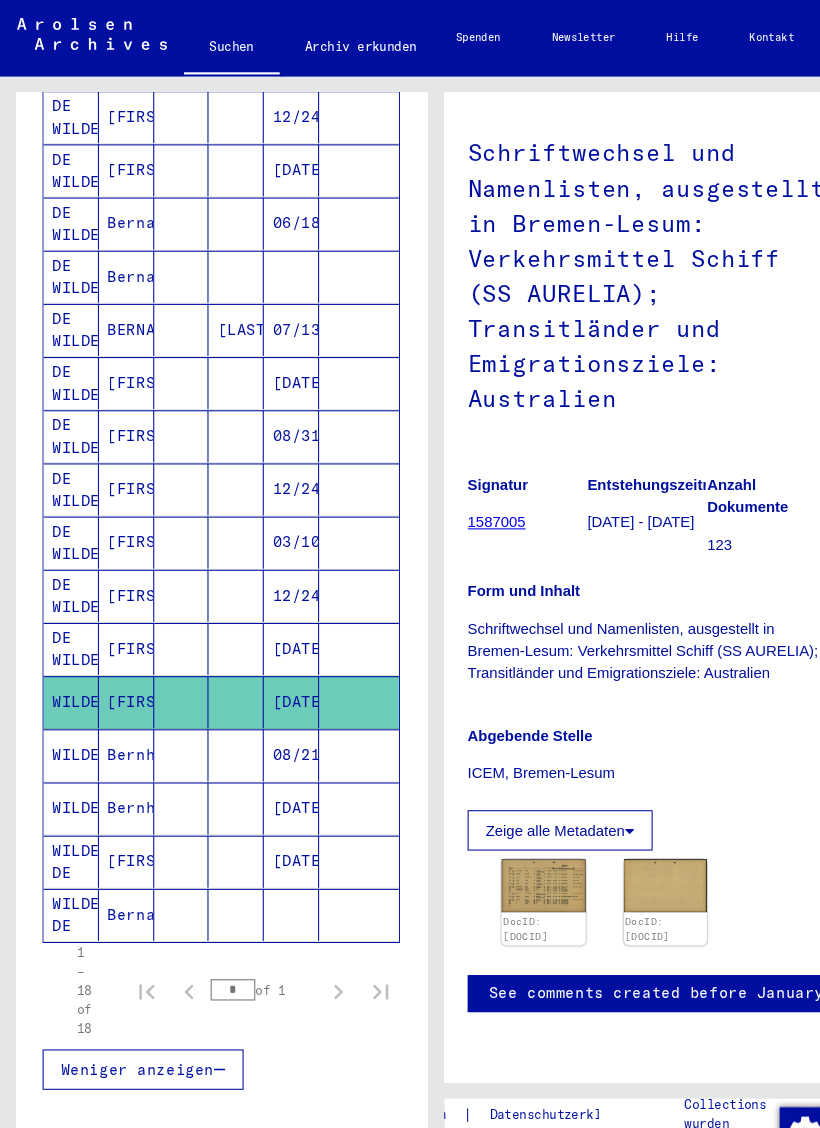 click at bounding box center [337, 660] 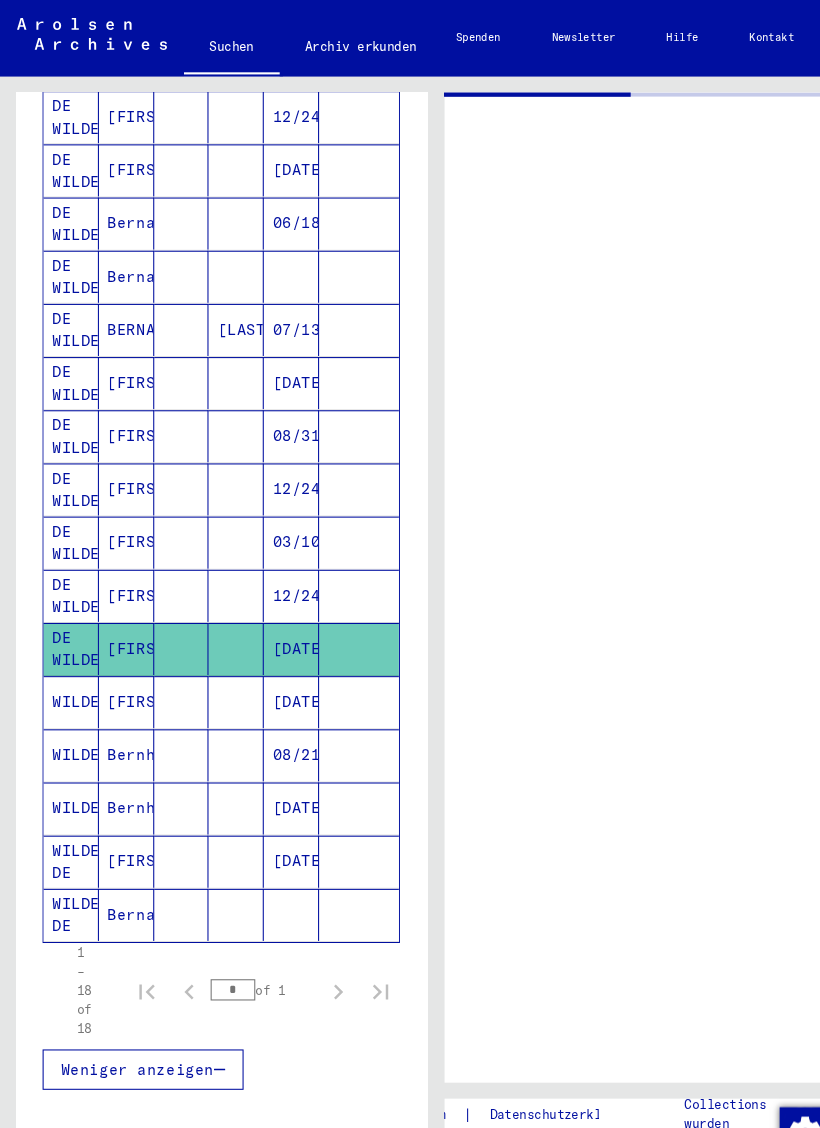 scroll, scrollTop: 0, scrollLeft: 0, axis: both 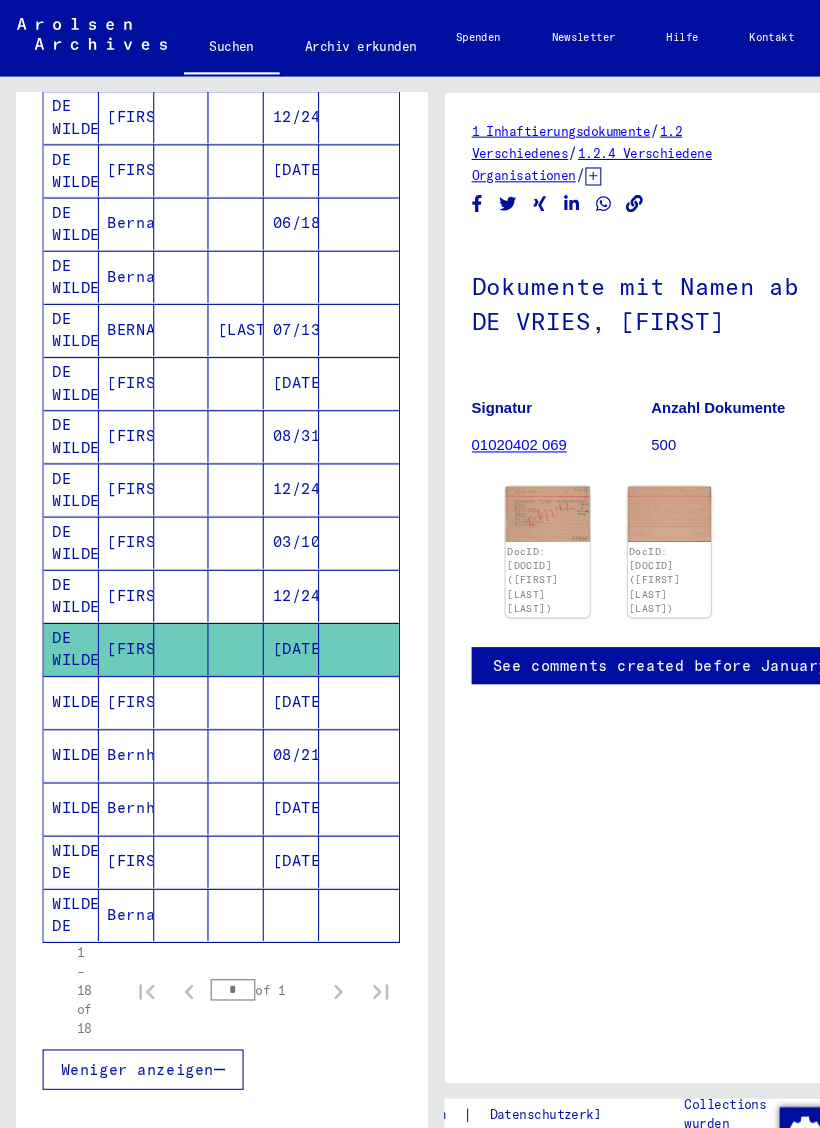 click on "DocID: [DOCID] ([FIRST] [LAST] [LAST])" 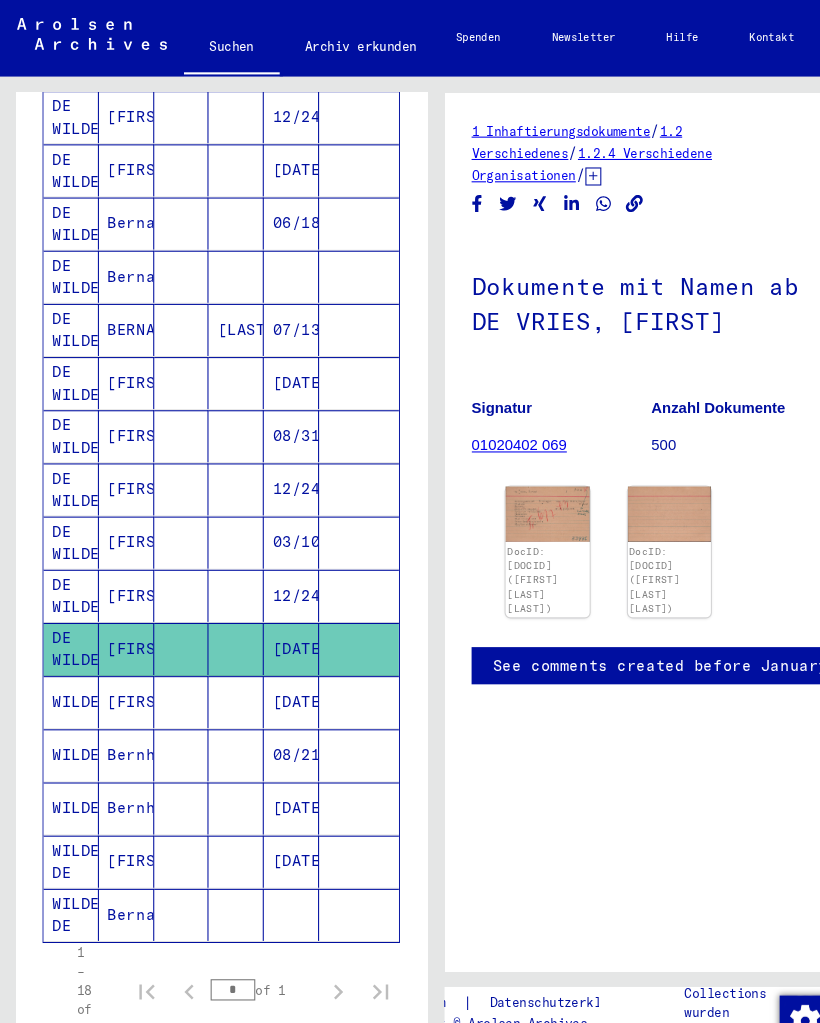 click on "12/24/1924" at bounding box center (274, 610) 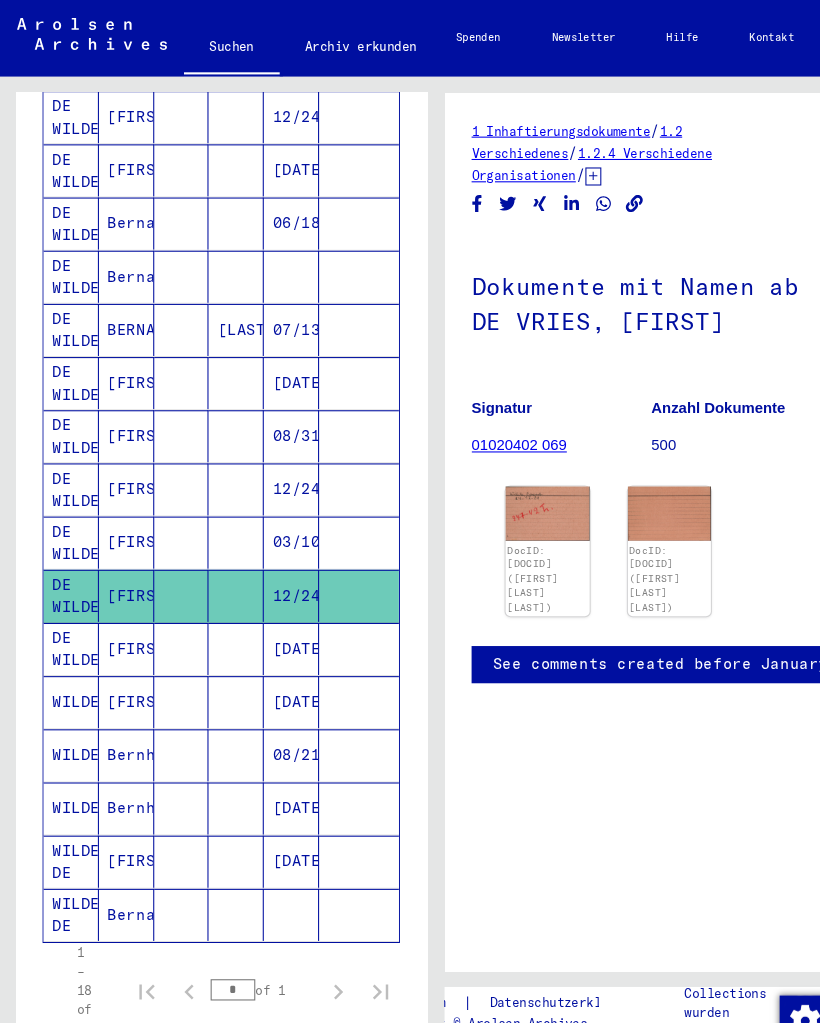 scroll, scrollTop: 0, scrollLeft: 0, axis: both 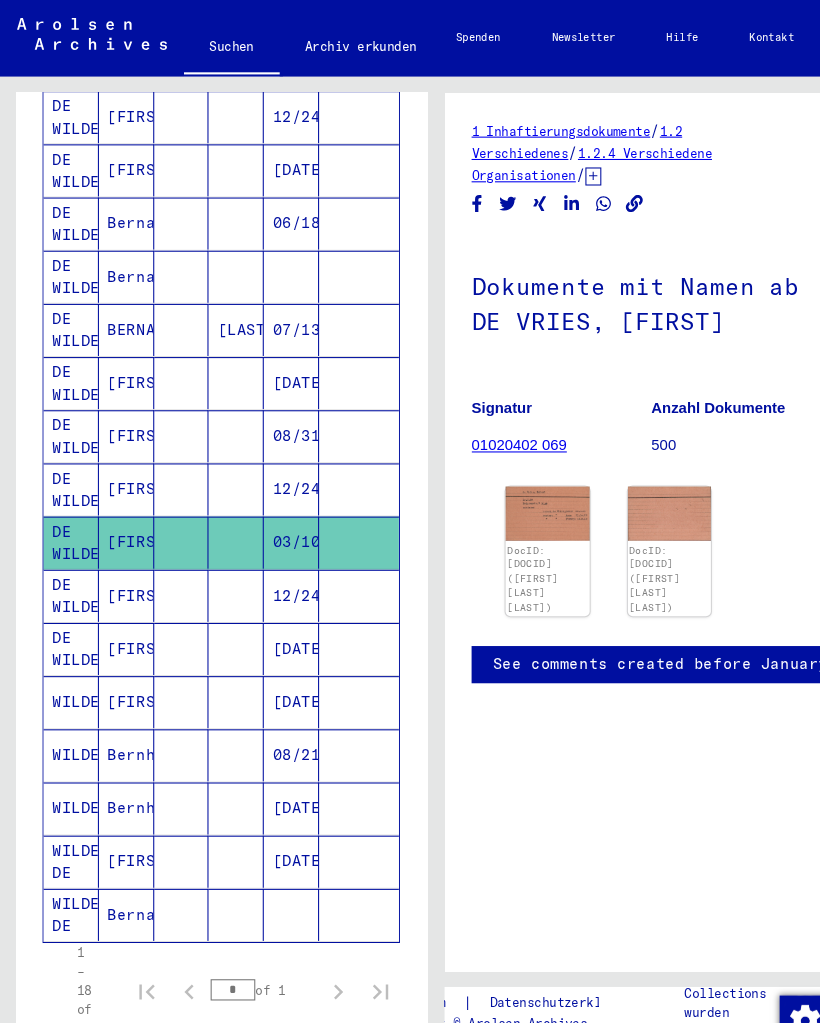 click on "DocID: [DOCID] ([FIRST] [LAST] [LAST])" 